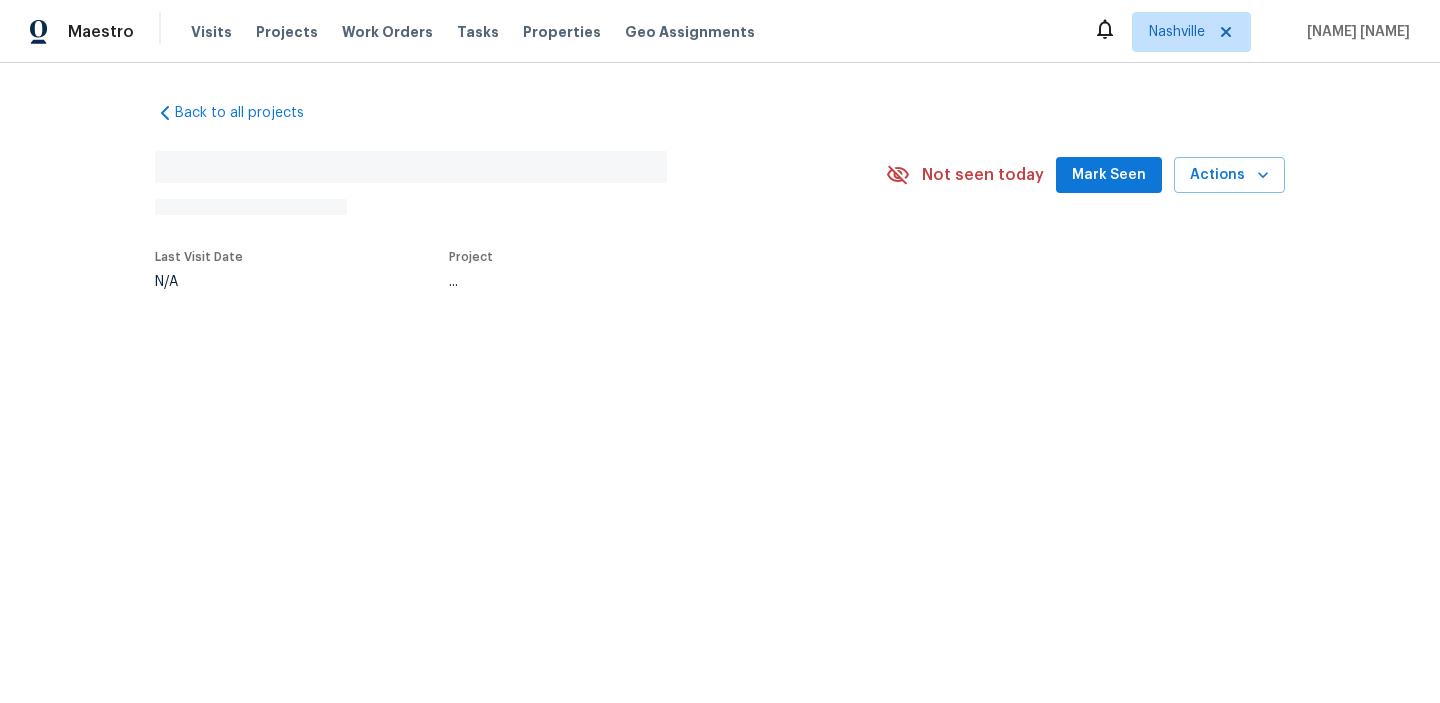 scroll, scrollTop: 0, scrollLeft: 0, axis: both 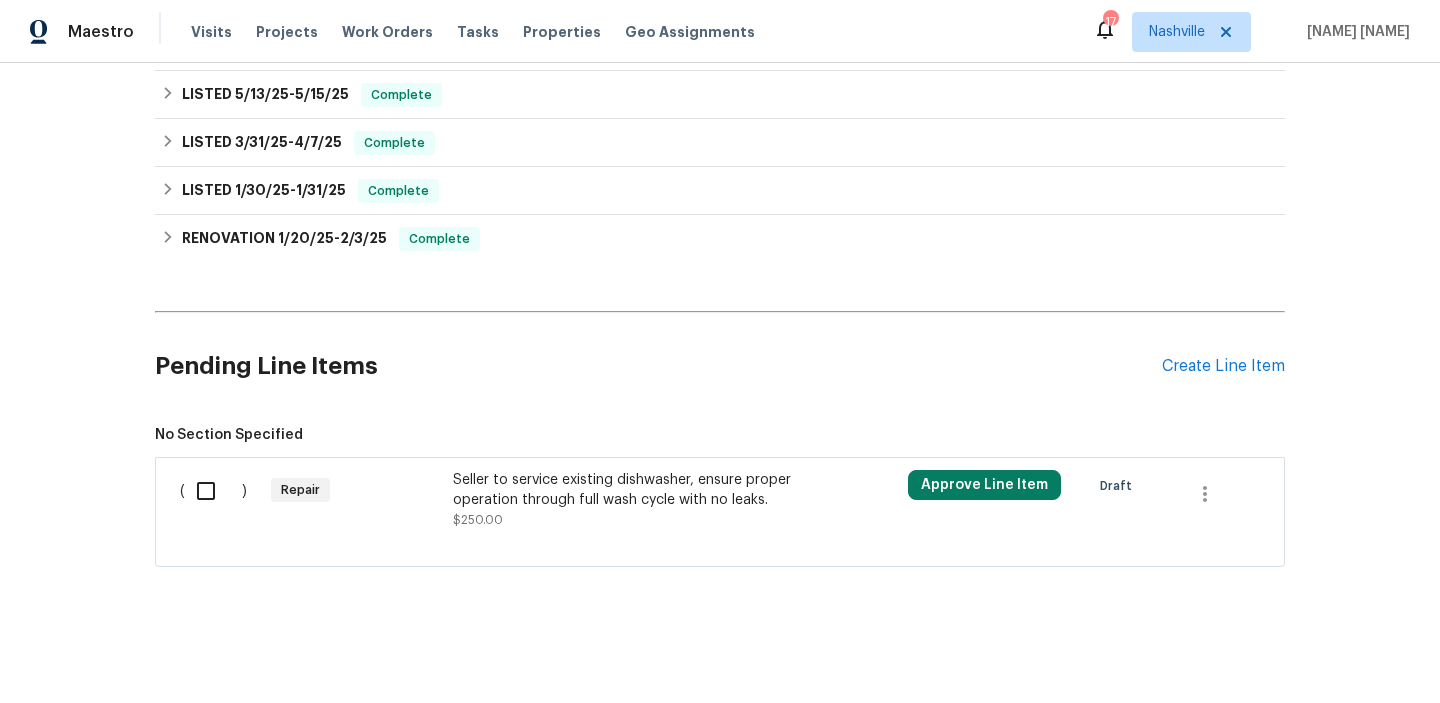 click at bounding box center [213, 491] 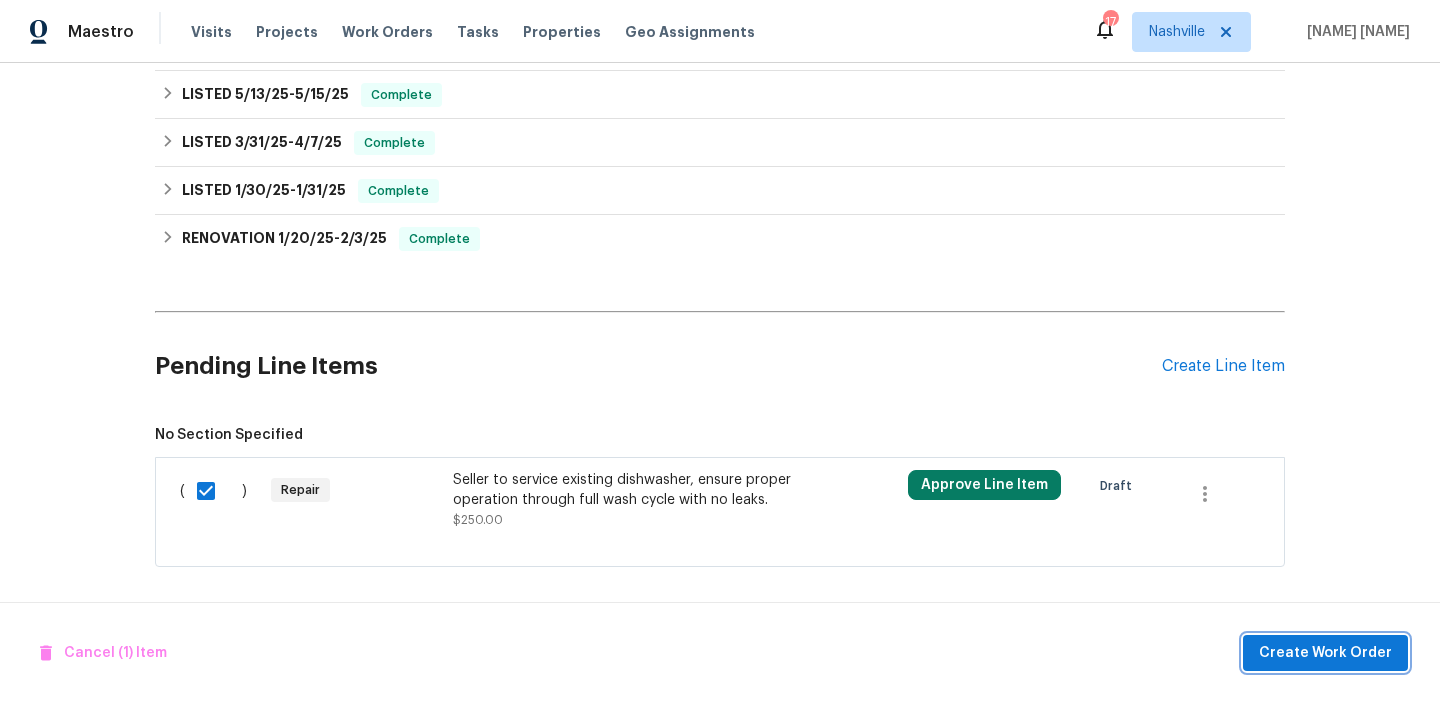 click on "Create Work Order" at bounding box center (1325, 653) 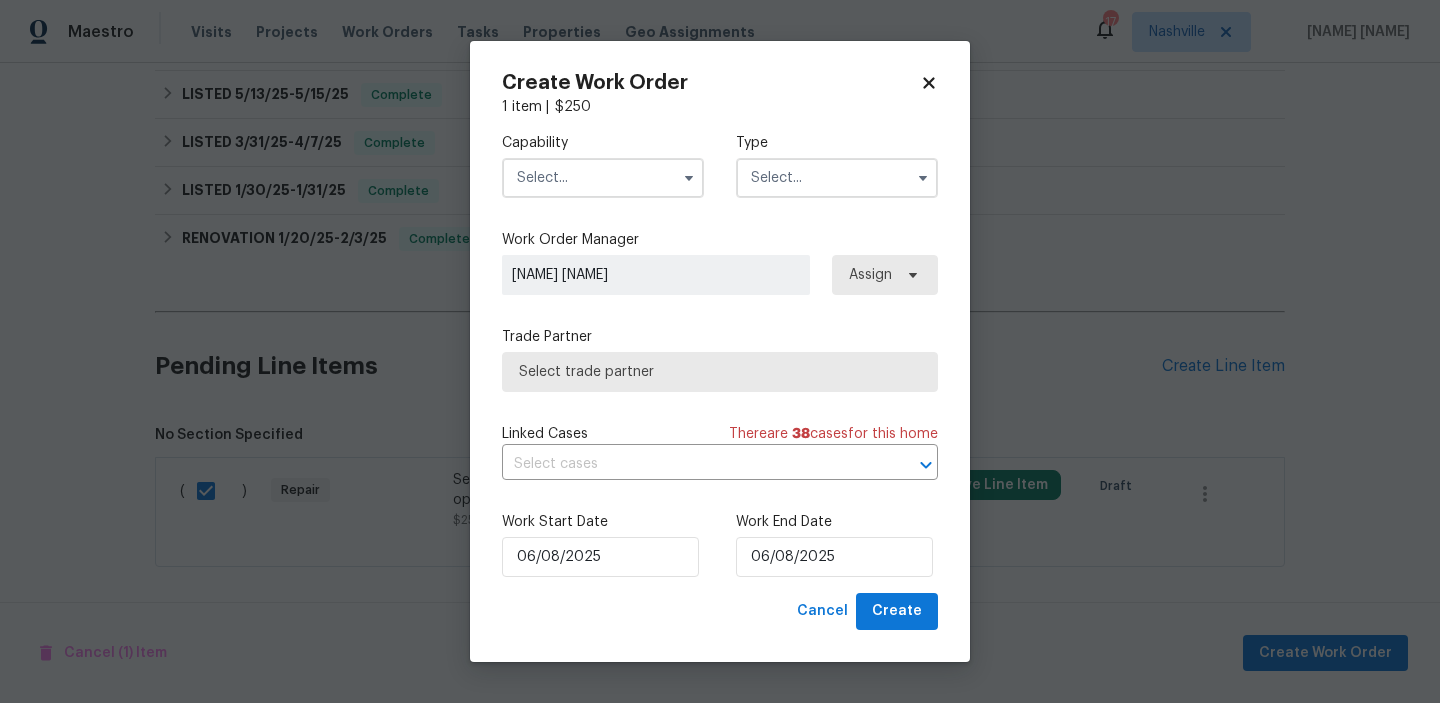 click at bounding box center [837, 178] 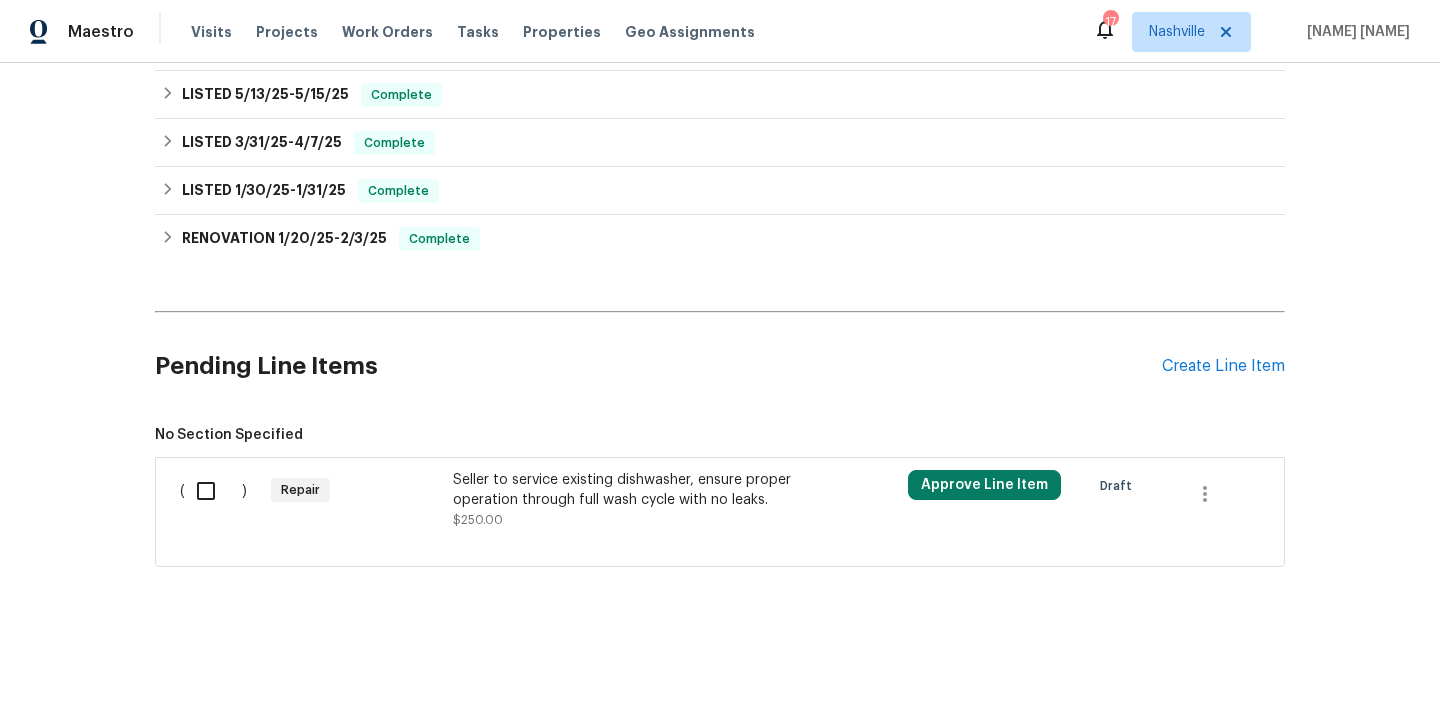 click at bounding box center (213, 491) 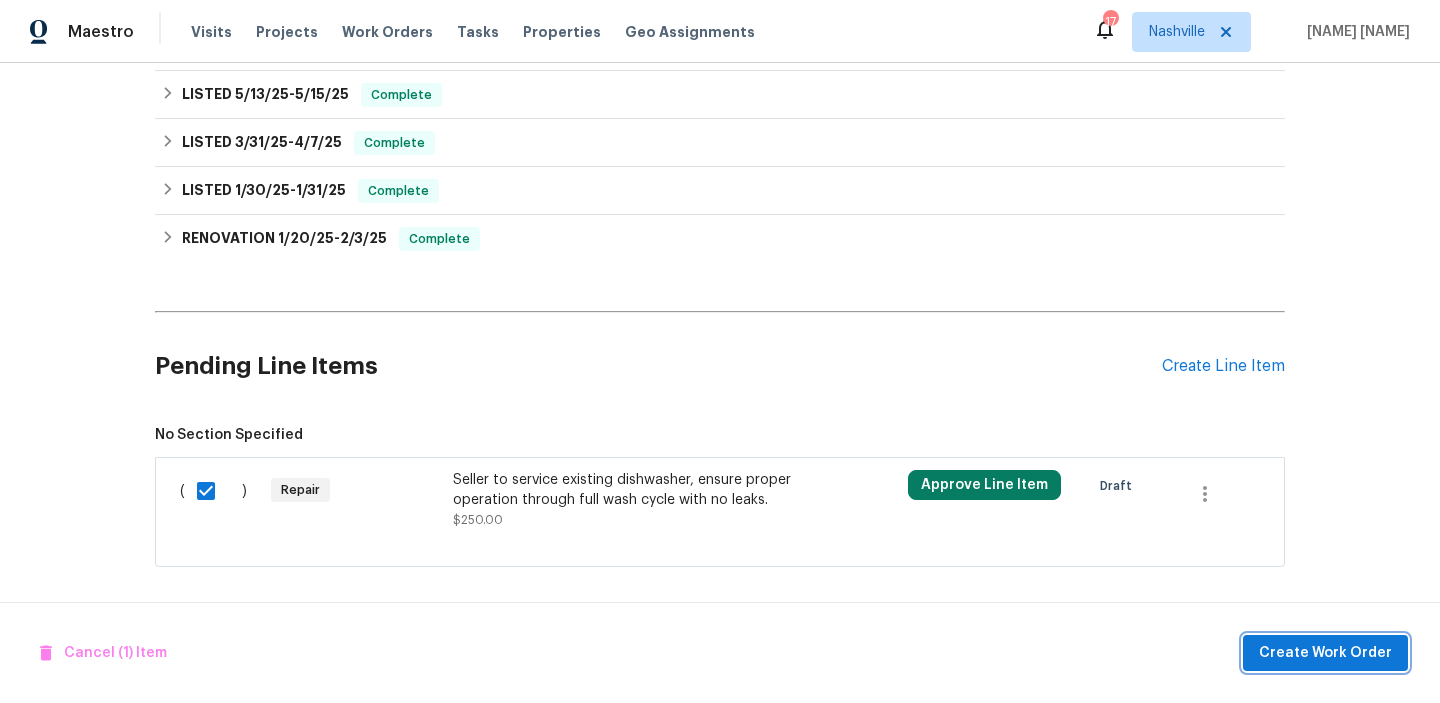 click on "Create Work Order" at bounding box center (1325, 653) 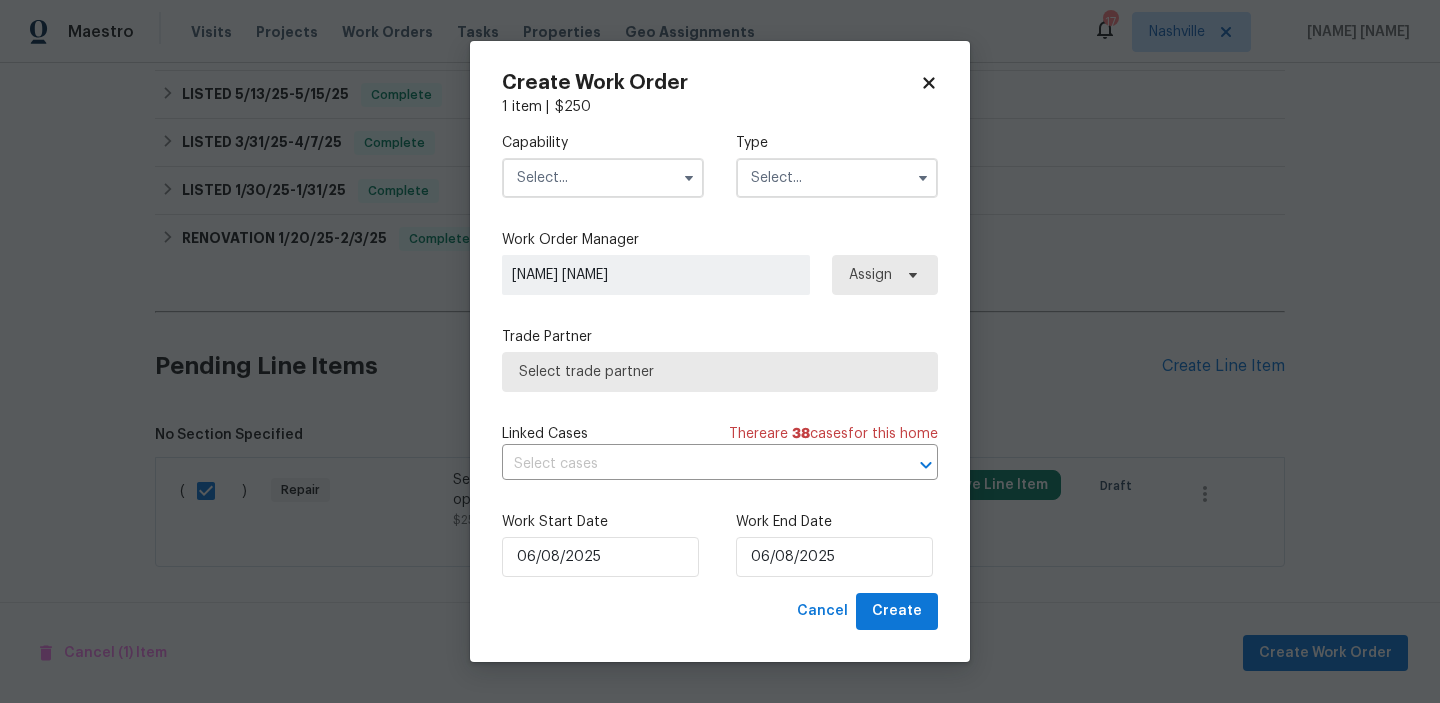 click at bounding box center (837, 178) 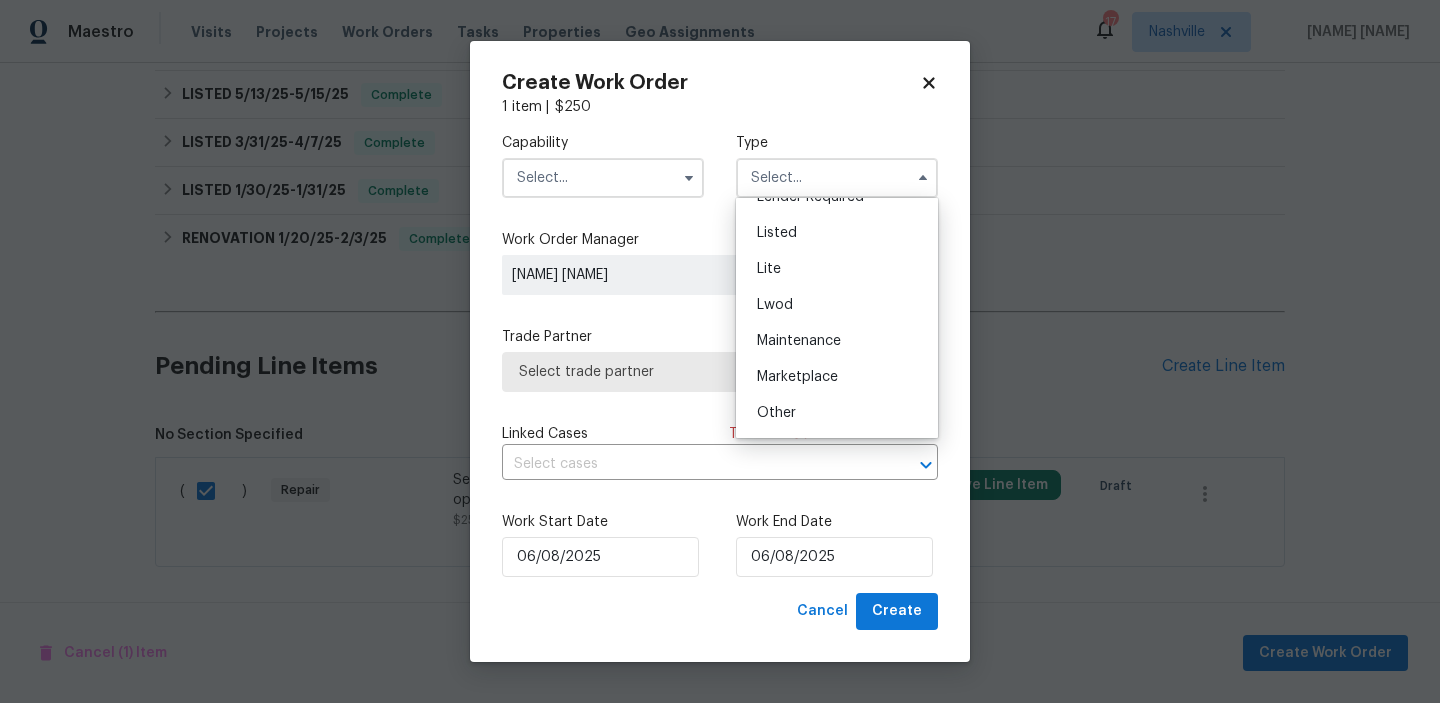 scroll, scrollTop: 454, scrollLeft: 0, axis: vertical 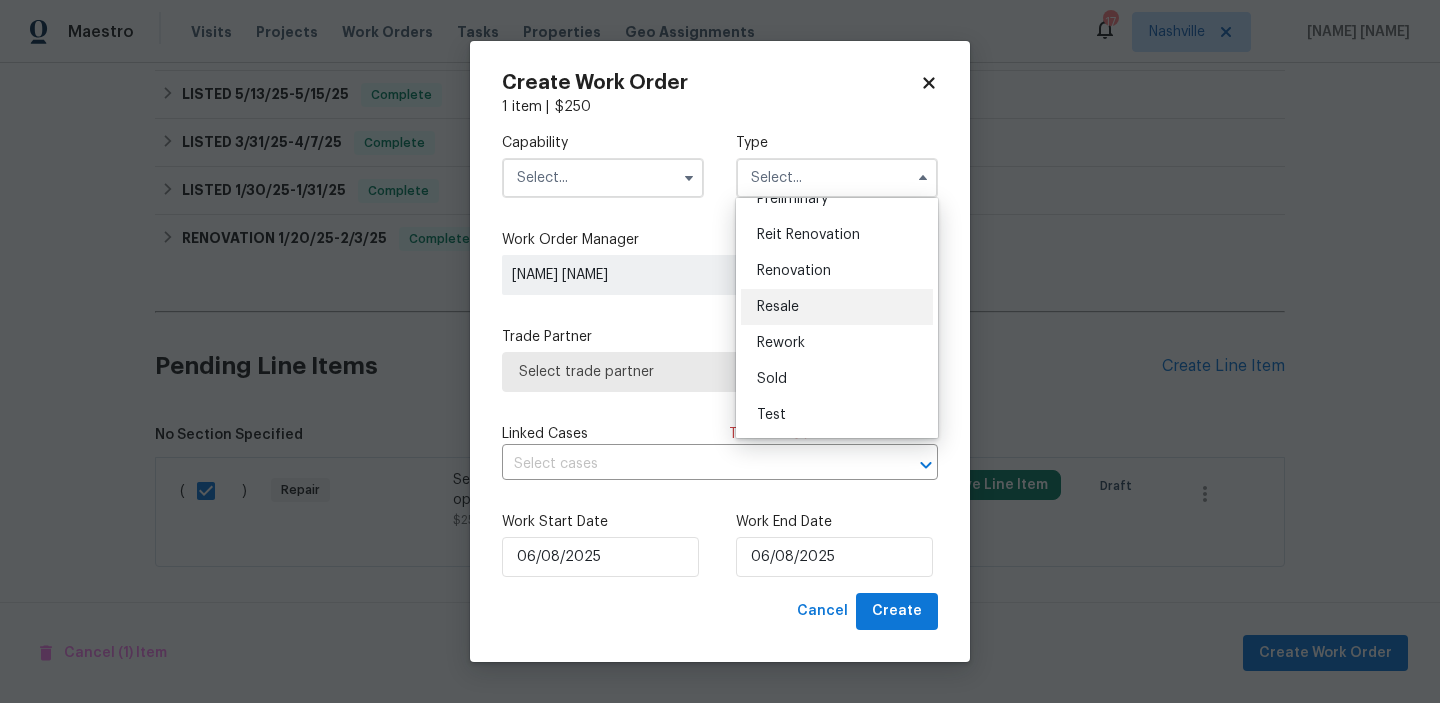 click on "Resale" at bounding box center [778, 307] 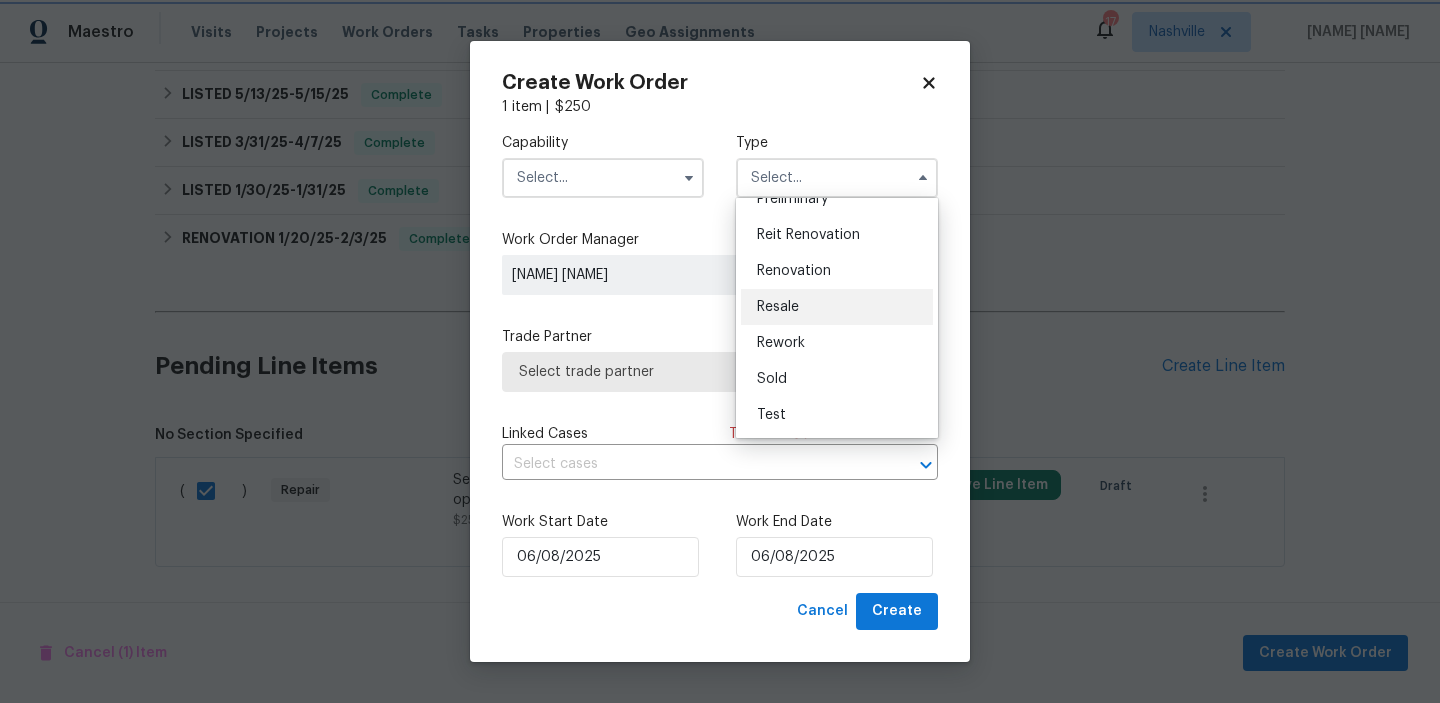 type on "Resale" 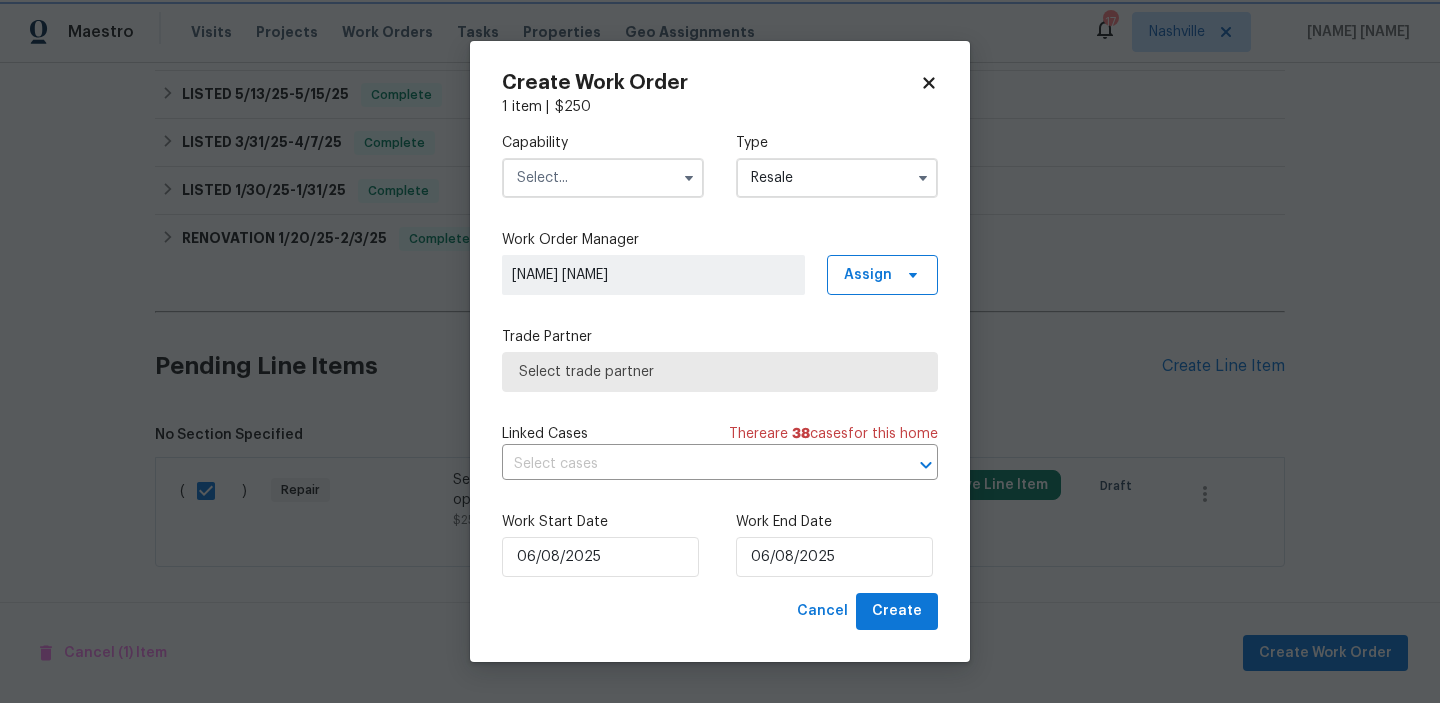 scroll, scrollTop: 0, scrollLeft: 0, axis: both 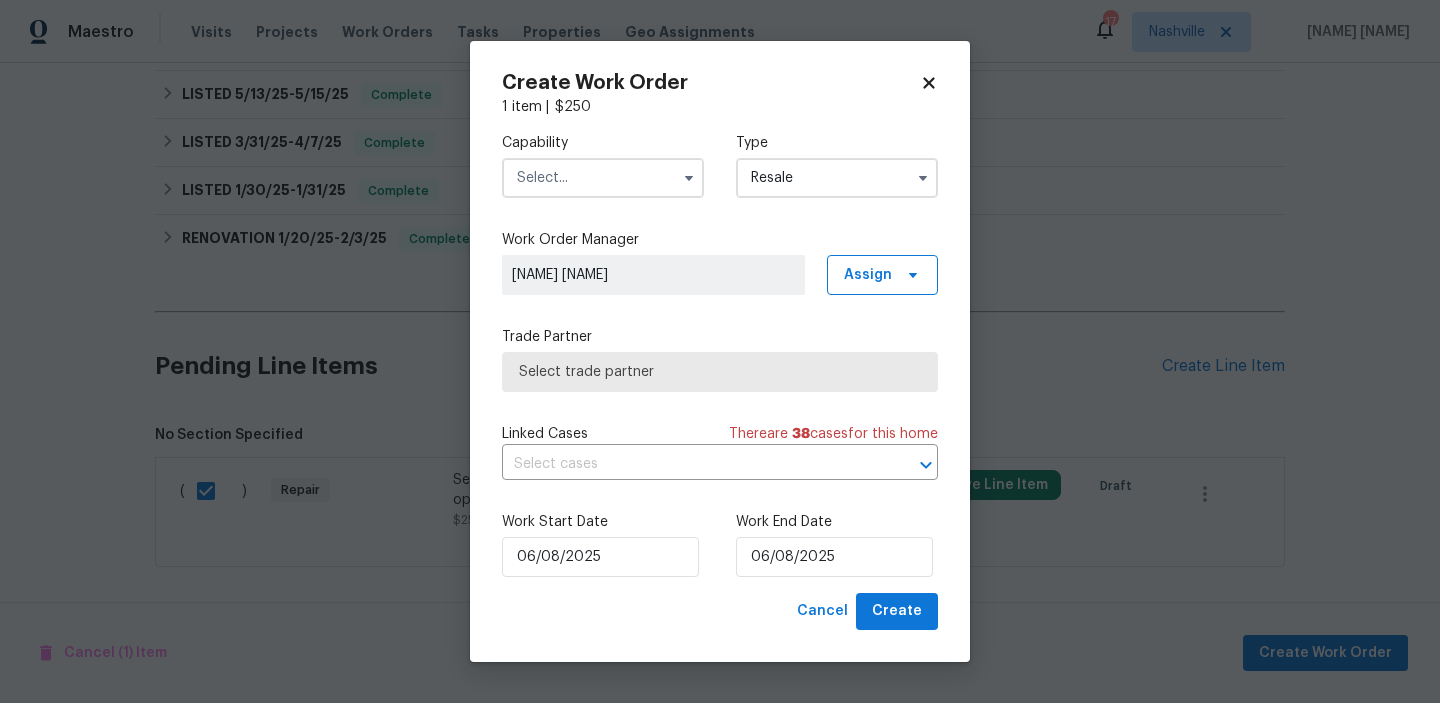 click at bounding box center [603, 178] 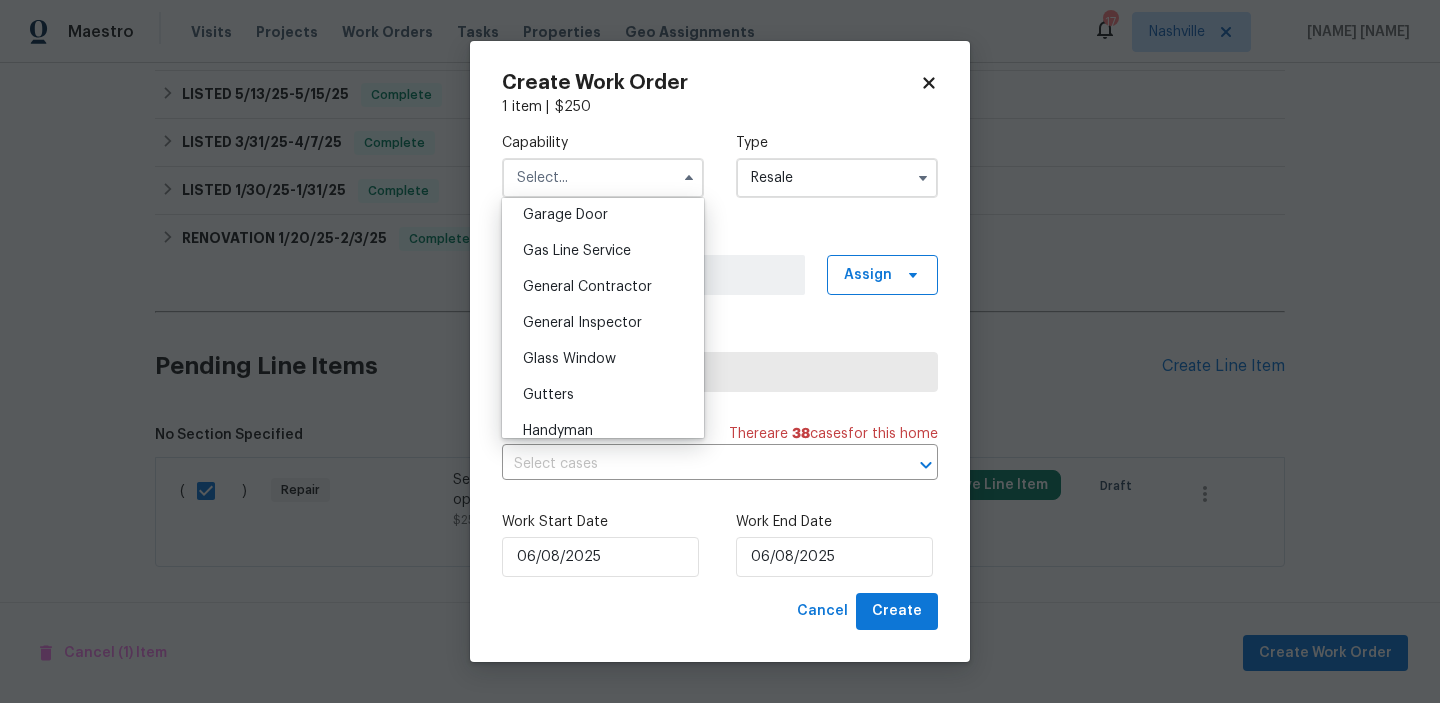 scroll, scrollTop: 889, scrollLeft: 0, axis: vertical 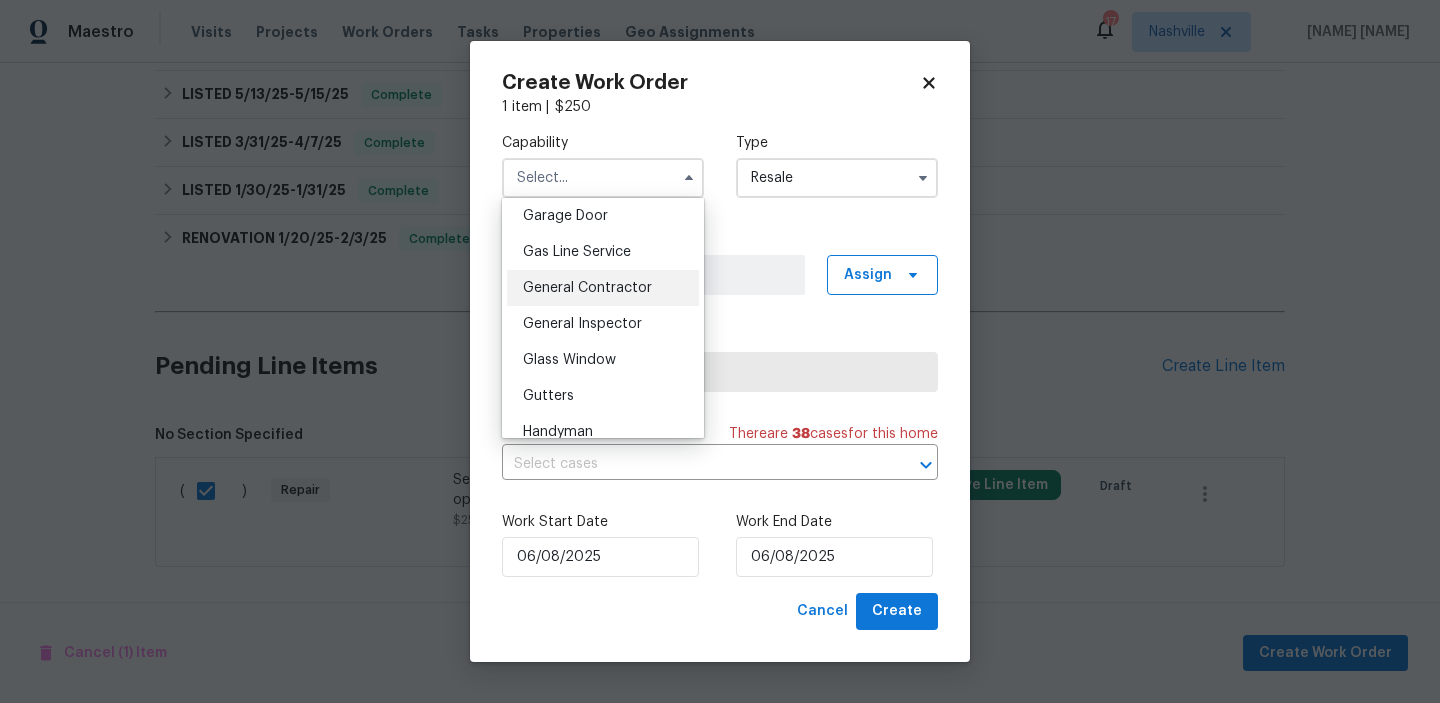 click on "General Contractor" at bounding box center (603, 288) 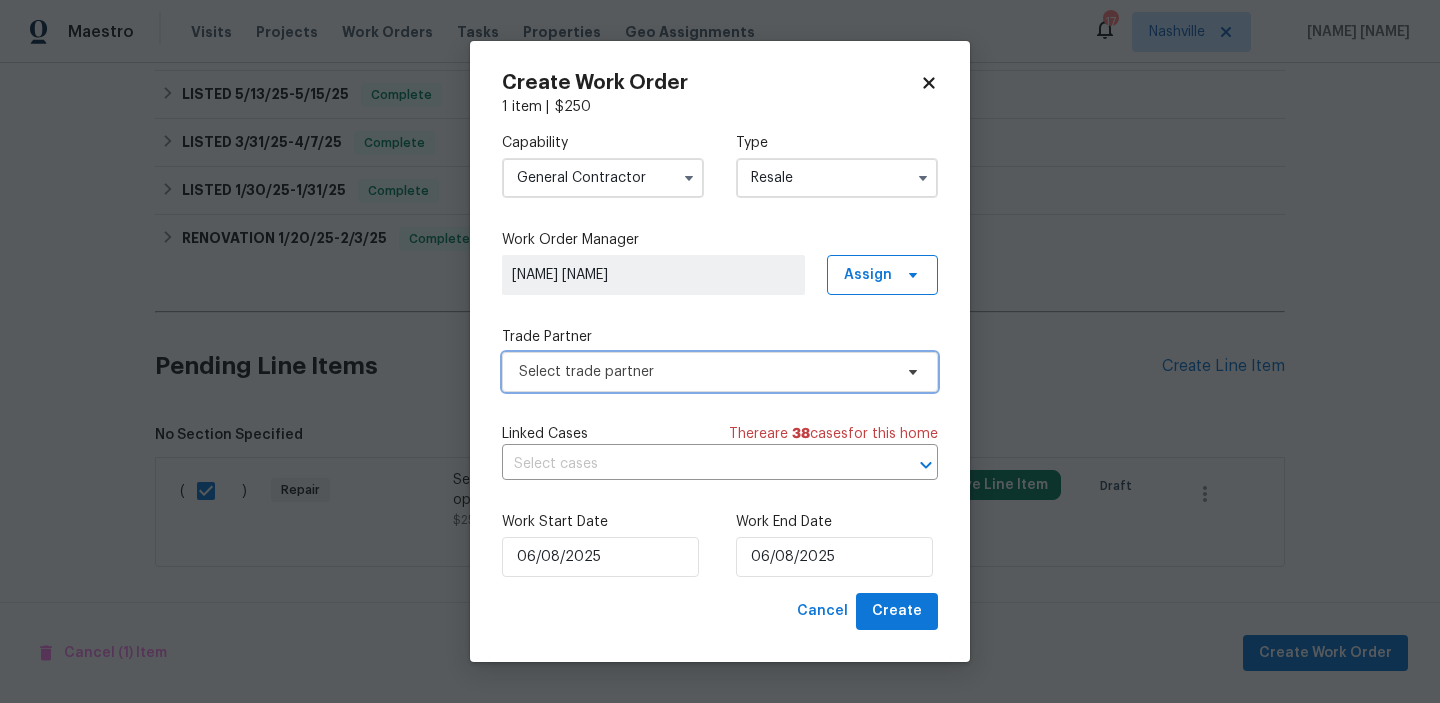 click on "Select trade partner" at bounding box center [720, 372] 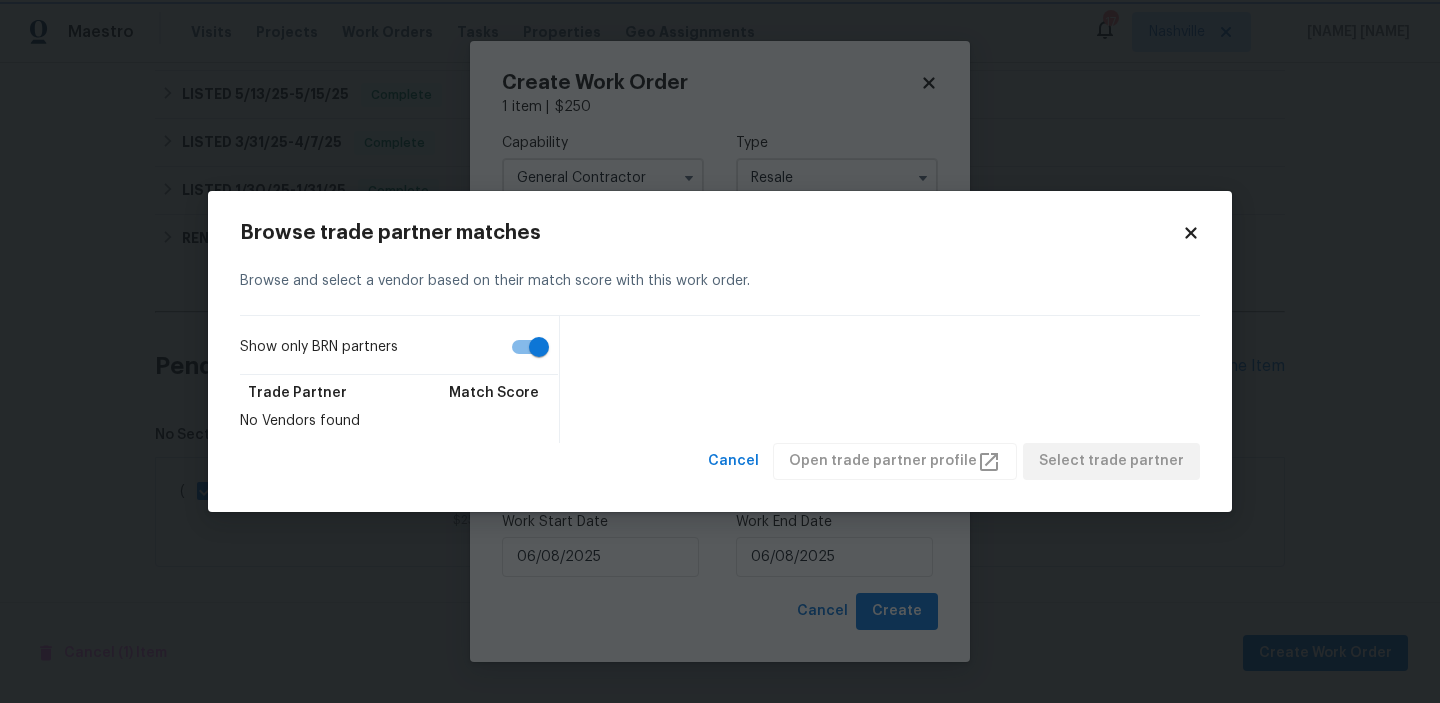 click on "Maestro Visits Projects Work Orders Tasks Properties Geo Assignments 17 Nashville Shelton Simon Back to all projects 2028 E Lipizzan Dr, San Tan Valley, AZ 85140 5 Beds | 3 Baths | Total: 2368 ft² | Above Grade: 2368 ft² | Basement Finished: N/A | 2003 Not seen today Mark Seen Actions Last Visit Date 8/5/2025  by  Scott Nicol   Project BRN   Draft Visits Work Orders Maintenance Notes Condition Adjustments Costs Photos Floor Plans Cases BRN   Draft No work orders. LISTED   6/10/25  -  6/17/25 Complete Strasser Construction GENERAL_CONTRACTOR, OD_SELECT $350.00 2 Repairs 6/11/2025  -  6/12/2025 Paid LISTED   5/13/25  -  5/15/25 Complete Resitrend LLC HANDYMAN, BRN_AND_LRR $425.00 1 Repair 5/13/2025  -  5/15/2025 Paid LISTED   3/31/25  -  4/7/25 Complete City Wide Pest Control PESTS $75.00 1 Repair 4/3/2025  -  4/7/2025 Paid LISTED   1/30/25  -  1/31/25 Complete VRX Photography PHOTOGRAPHY $120.00 1 Repair 1/30/2025  -  1/31/2025 Complete RENOVATION   1/20/25  -  2/3/25 Complete Southwest Preservation $200.00" at bounding box center [720, 351] 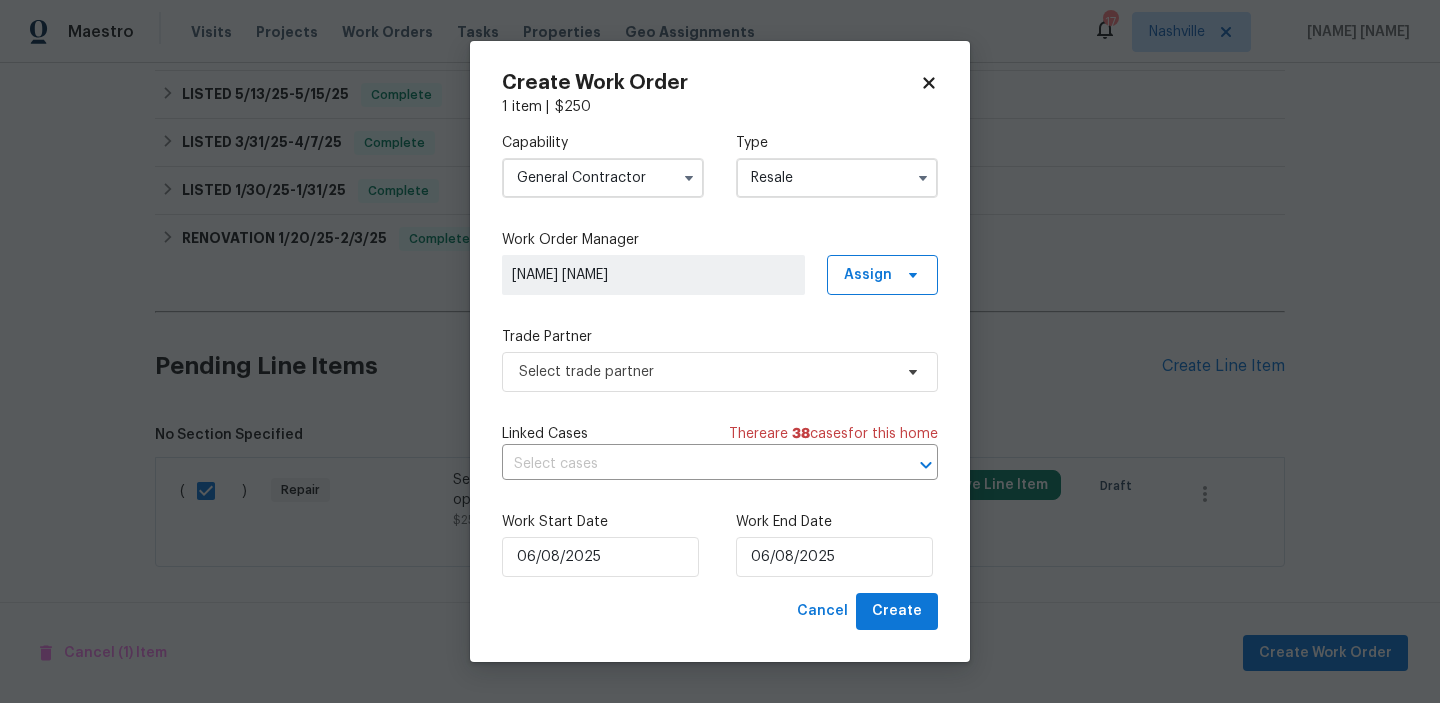 click on "General Contractor" at bounding box center (603, 178) 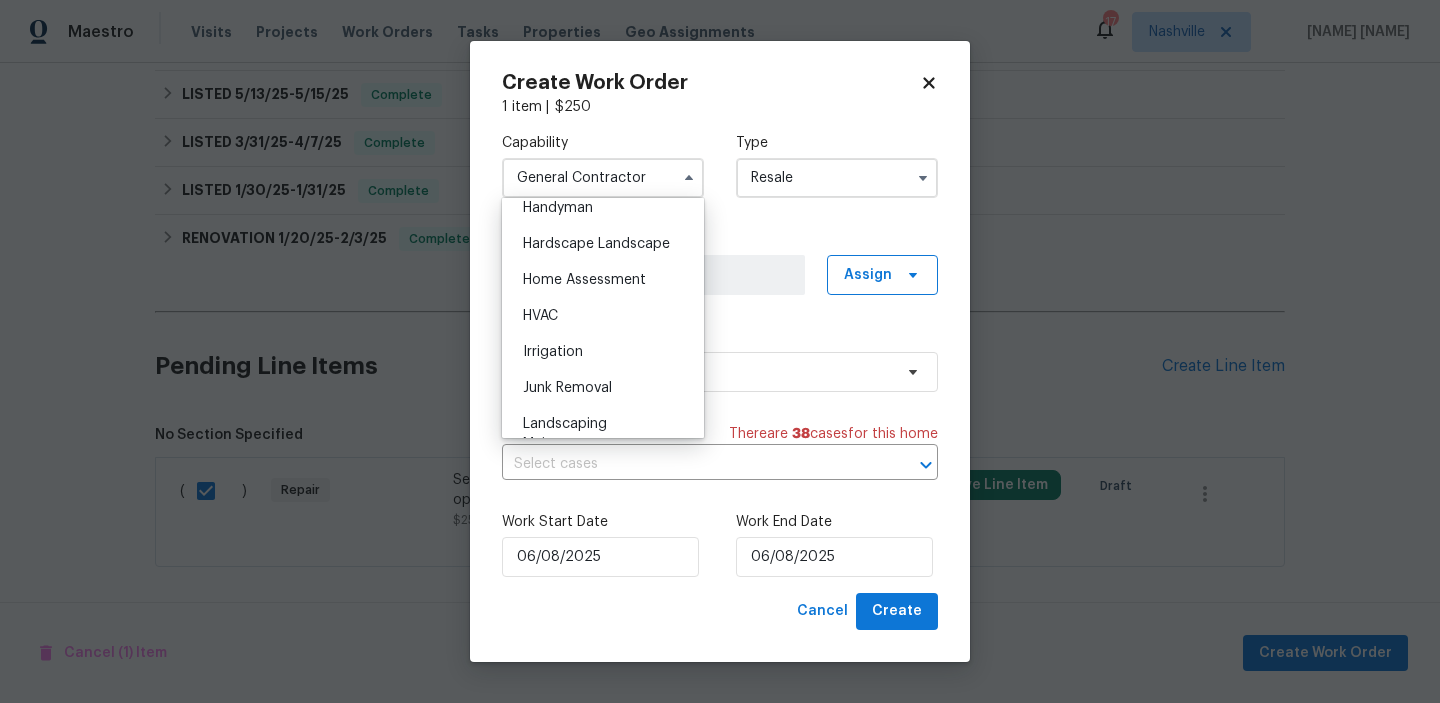 scroll, scrollTop: 1093, scrollLeft: 0, axis: vertical 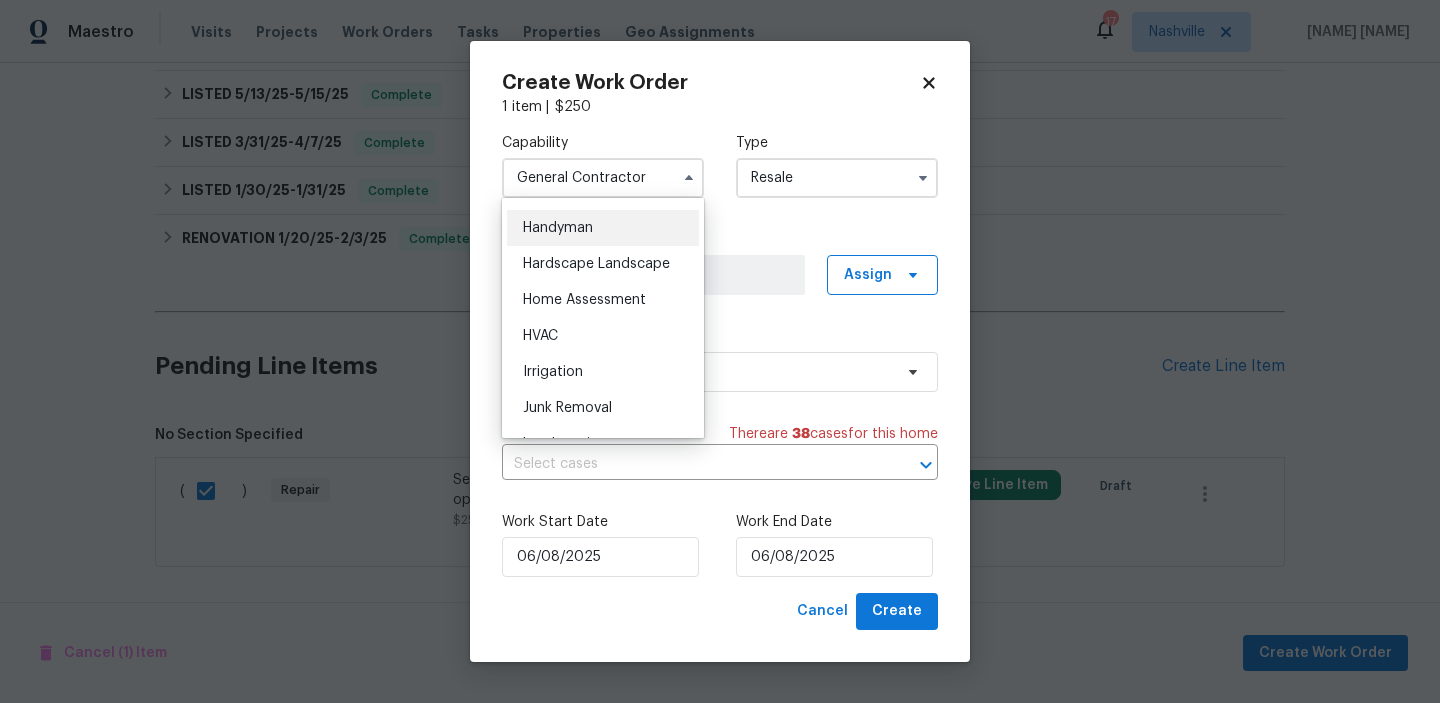 click on "Handyman" at bounding box center (558, 228) 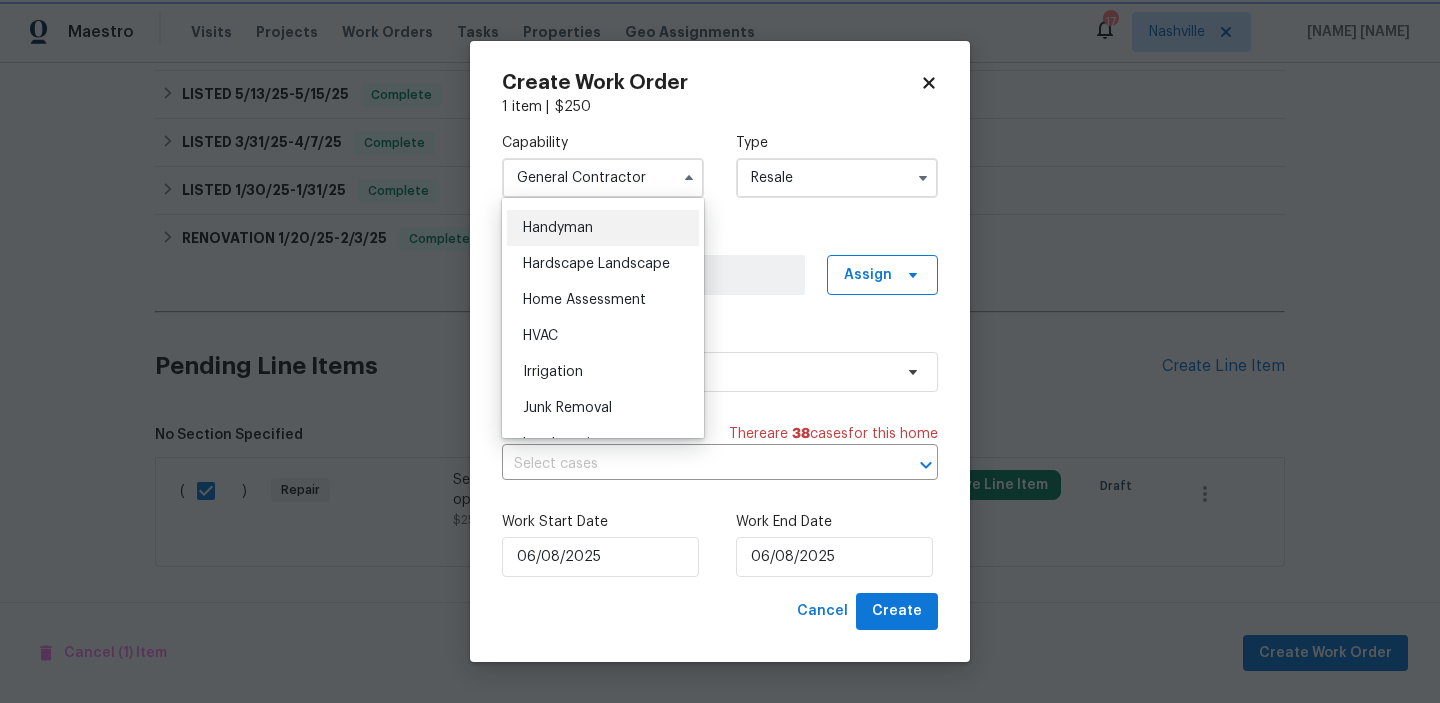 type on "Handyman" 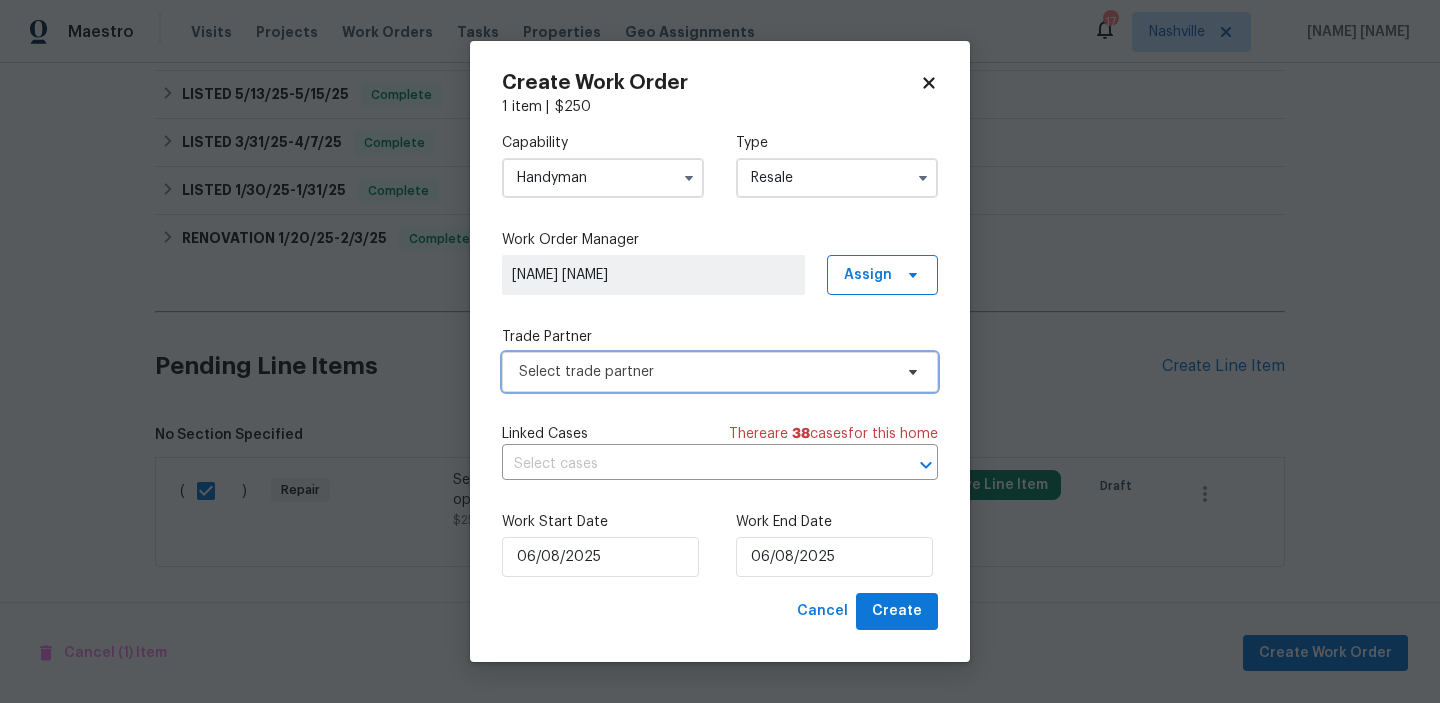 click on "Select trade partner" at bounding box center [720, 372] 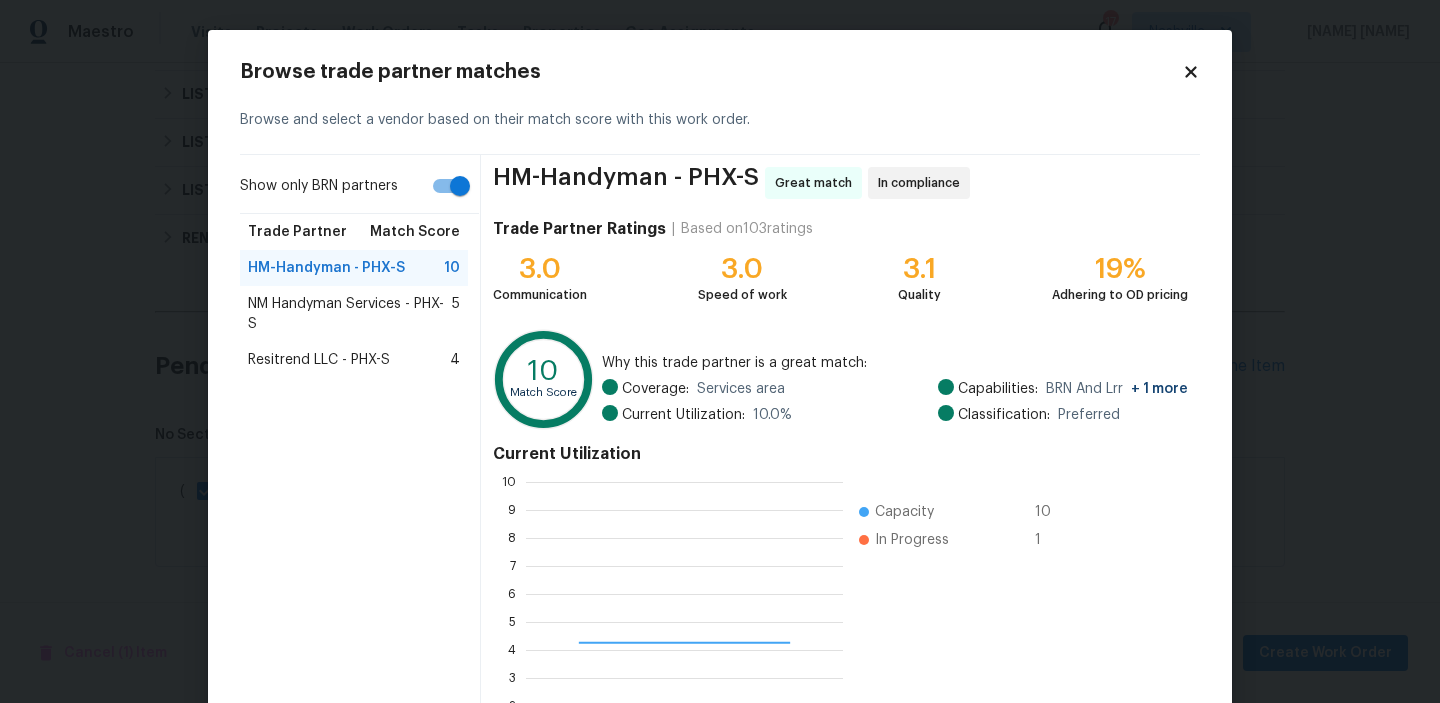 scroll, scrollTop: 2, scrollLeft: 2, axis: both 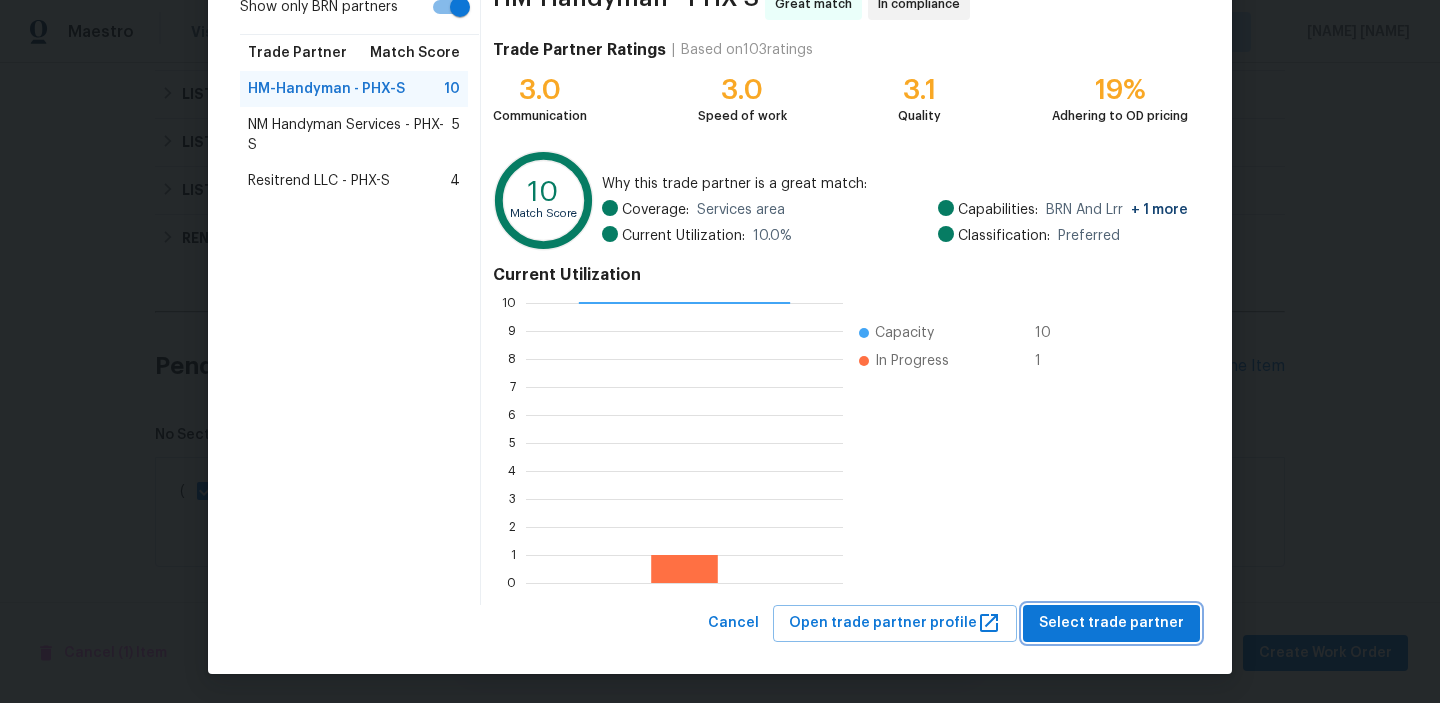 click on "Select trade partner" at bounding box center (1111, 623) 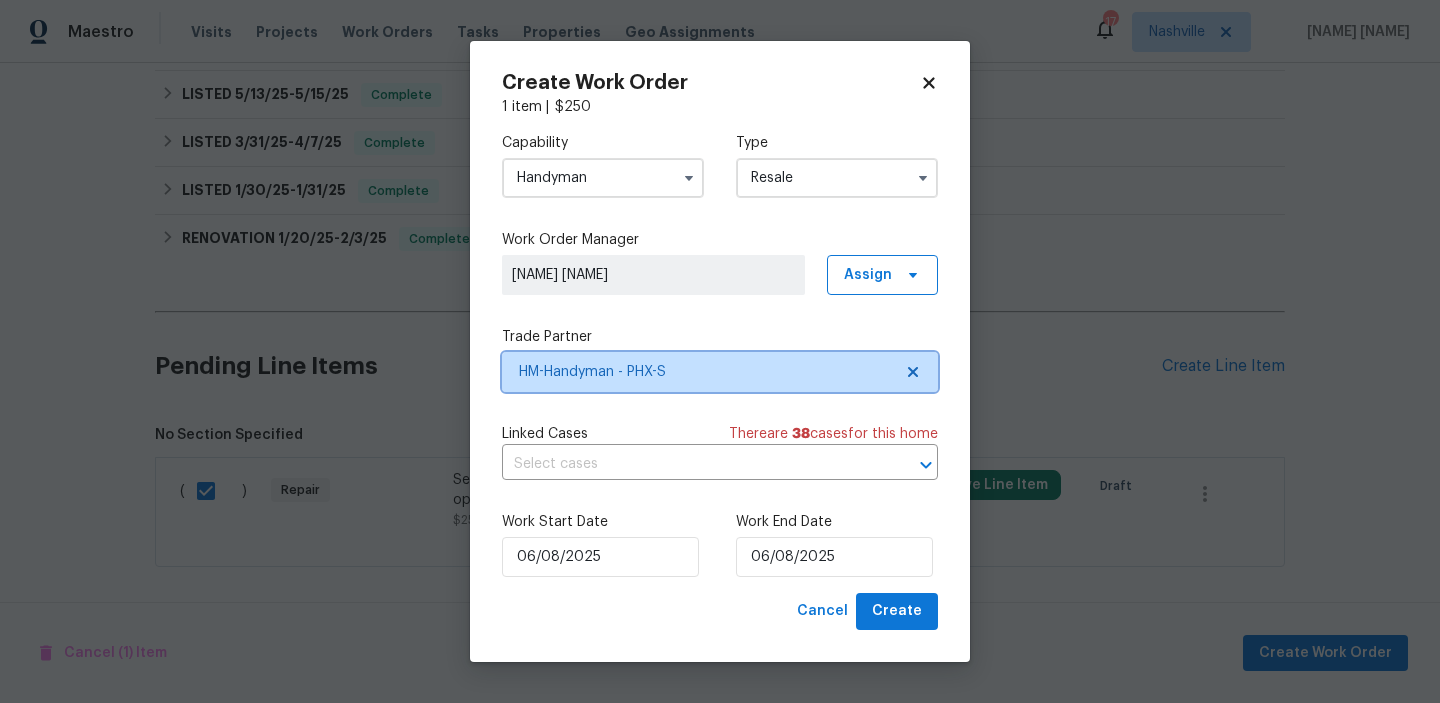 scroll, scrollTop: 0, scrollLeft: 0, axis: both 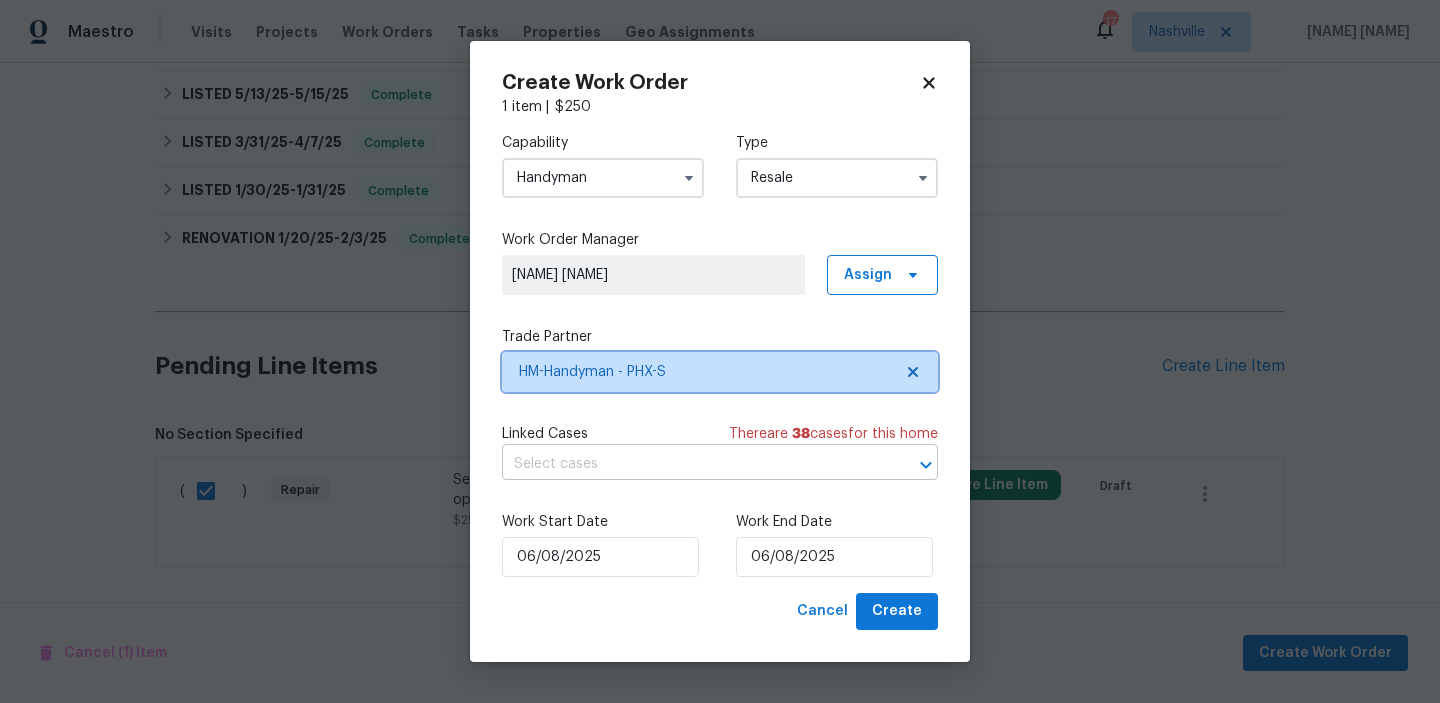 click 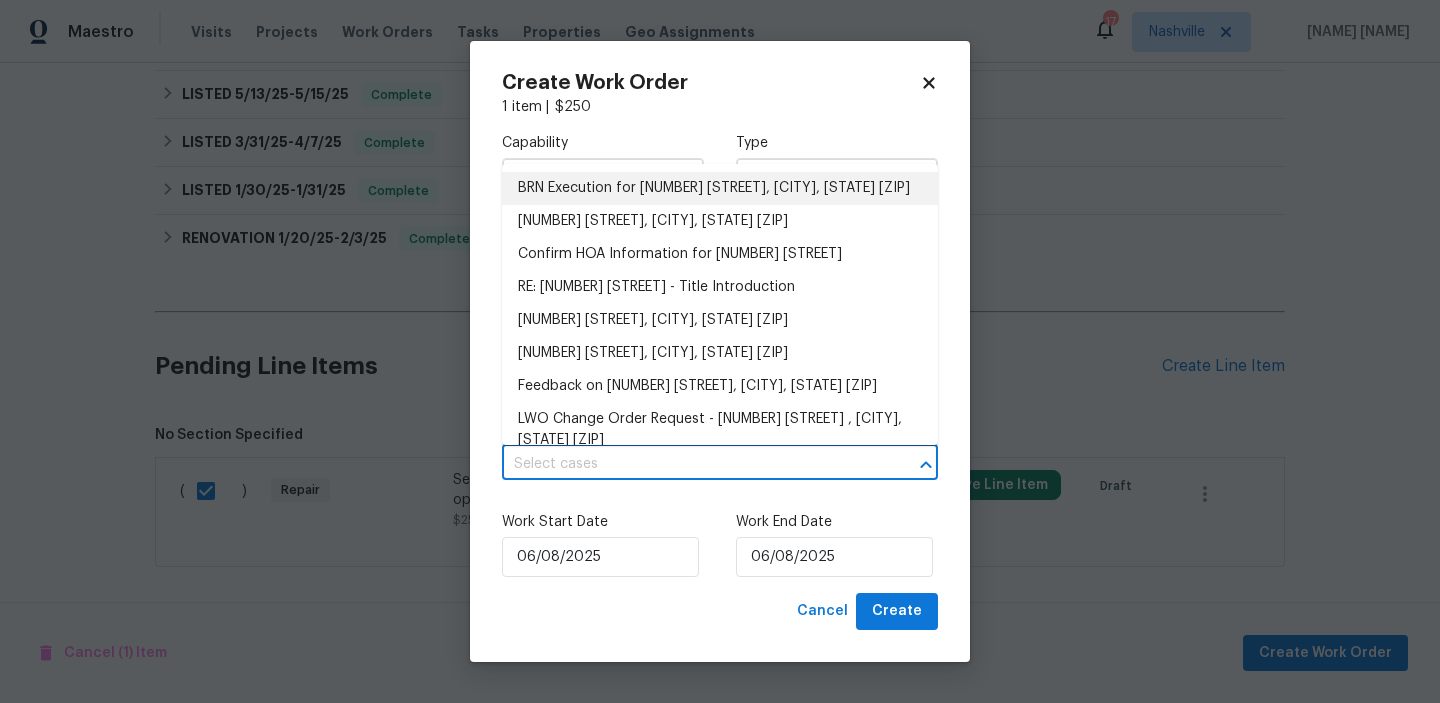click on "BRN Execution for 2028 E Lipizzan Dr, San Tan Valley, AZ 85140" at bounding box center (720, 188) 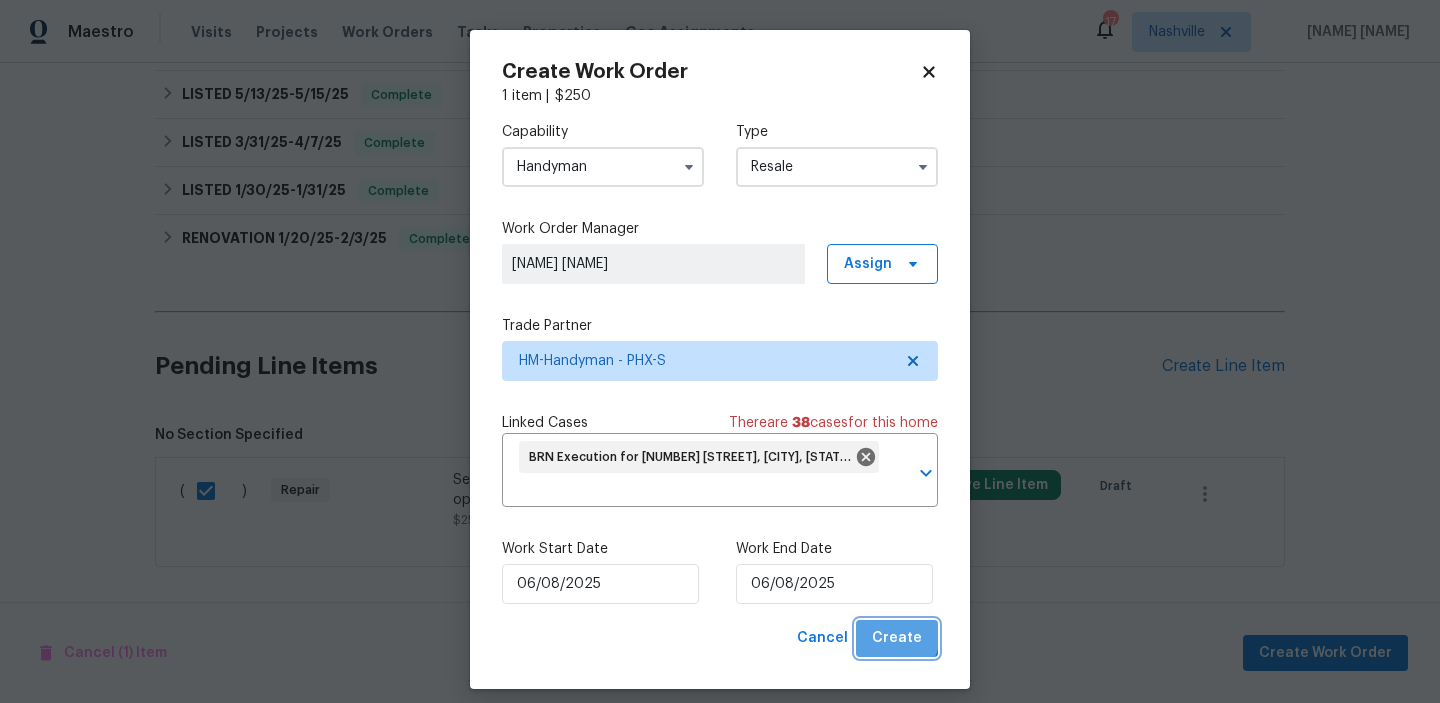 click on "Create" at bounding box center (897, 638) 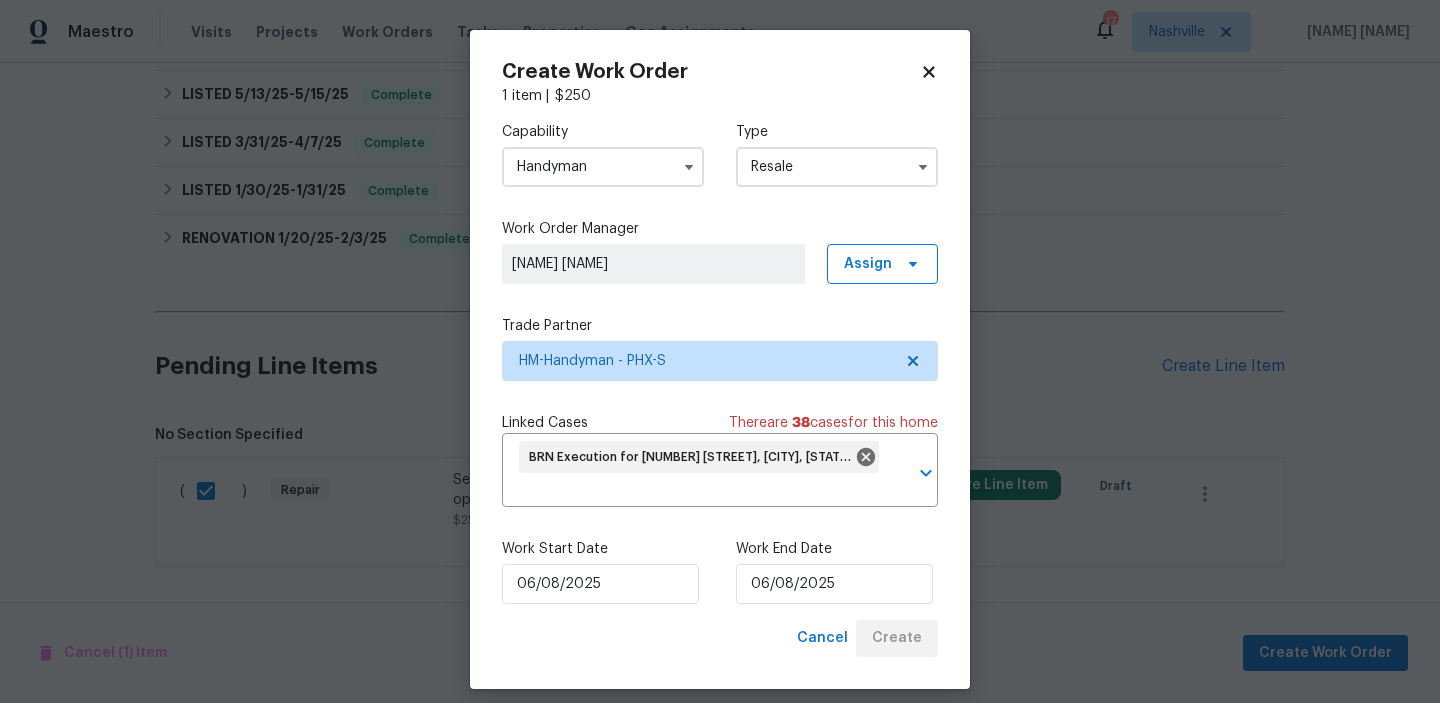 checkbox on "false" 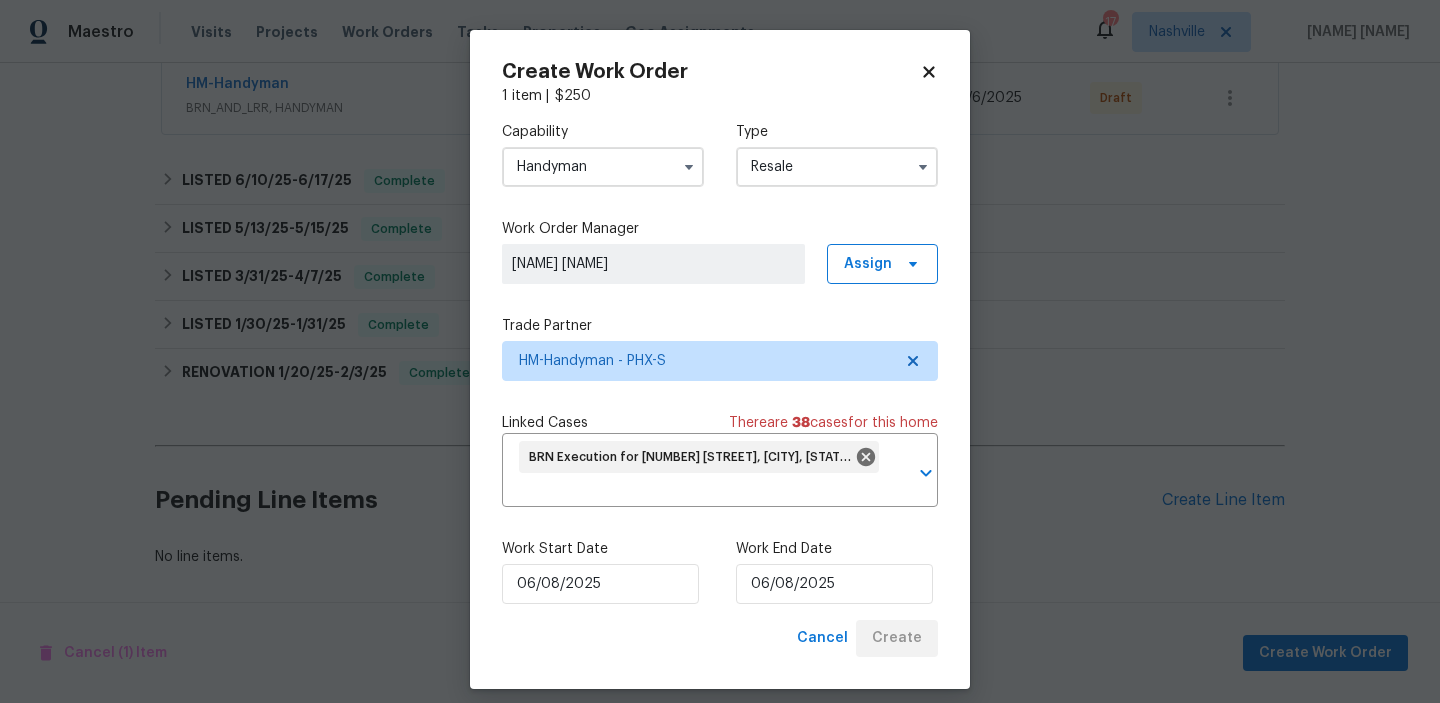 scroll, scrollTop: 385, scrollLeft: 0, axis: vertical 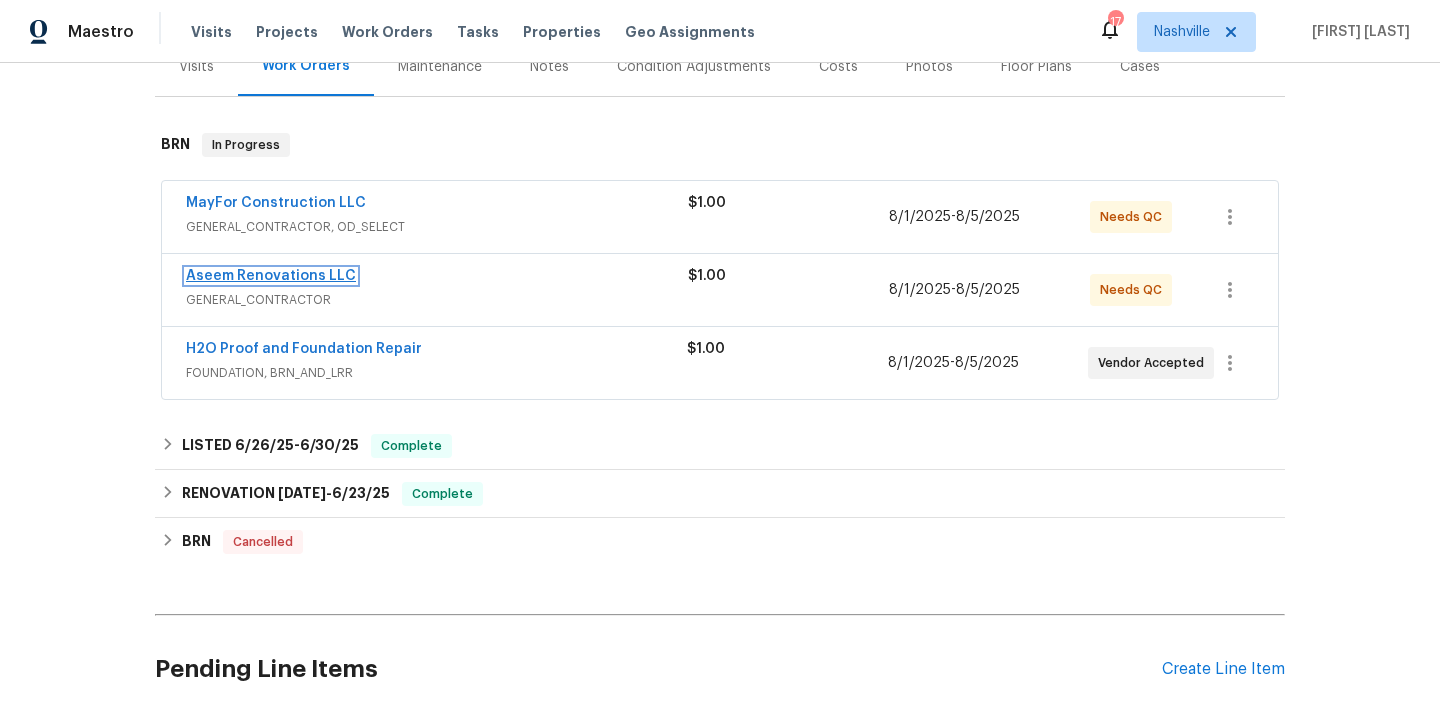 click on "Aseem Renovations LLC" at bounding box center [271, 276] 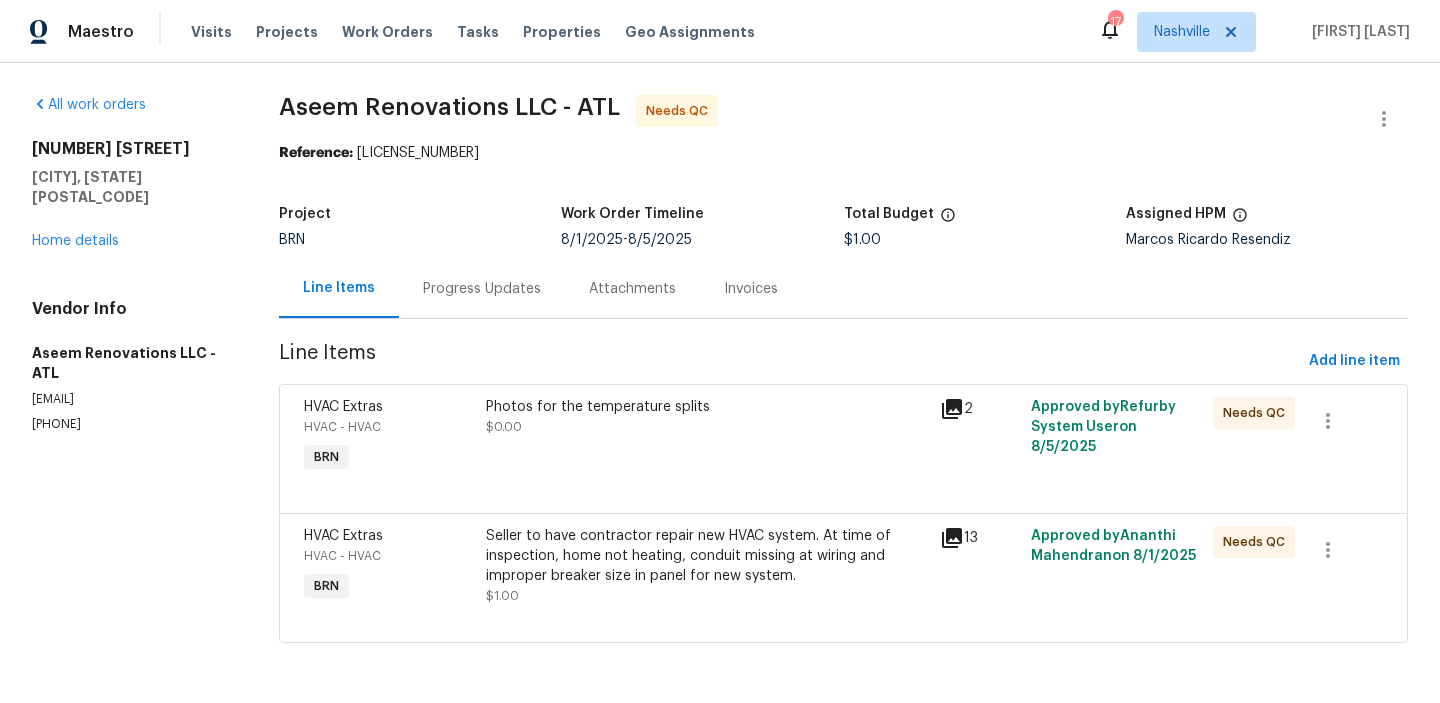 click on "Progress Updates" at bounding box center [482, 288] 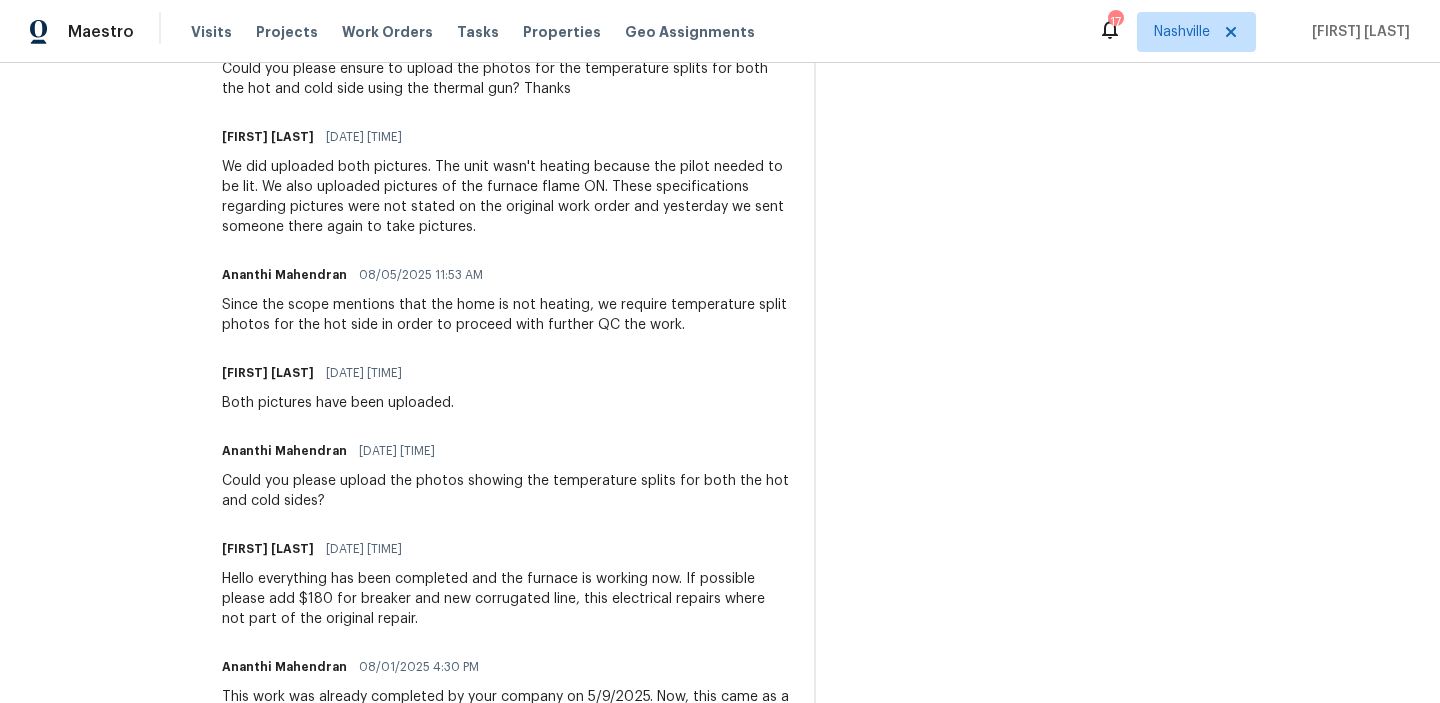 scroll, scrollTop: 688, scrollLeft: 0, axis: vertical 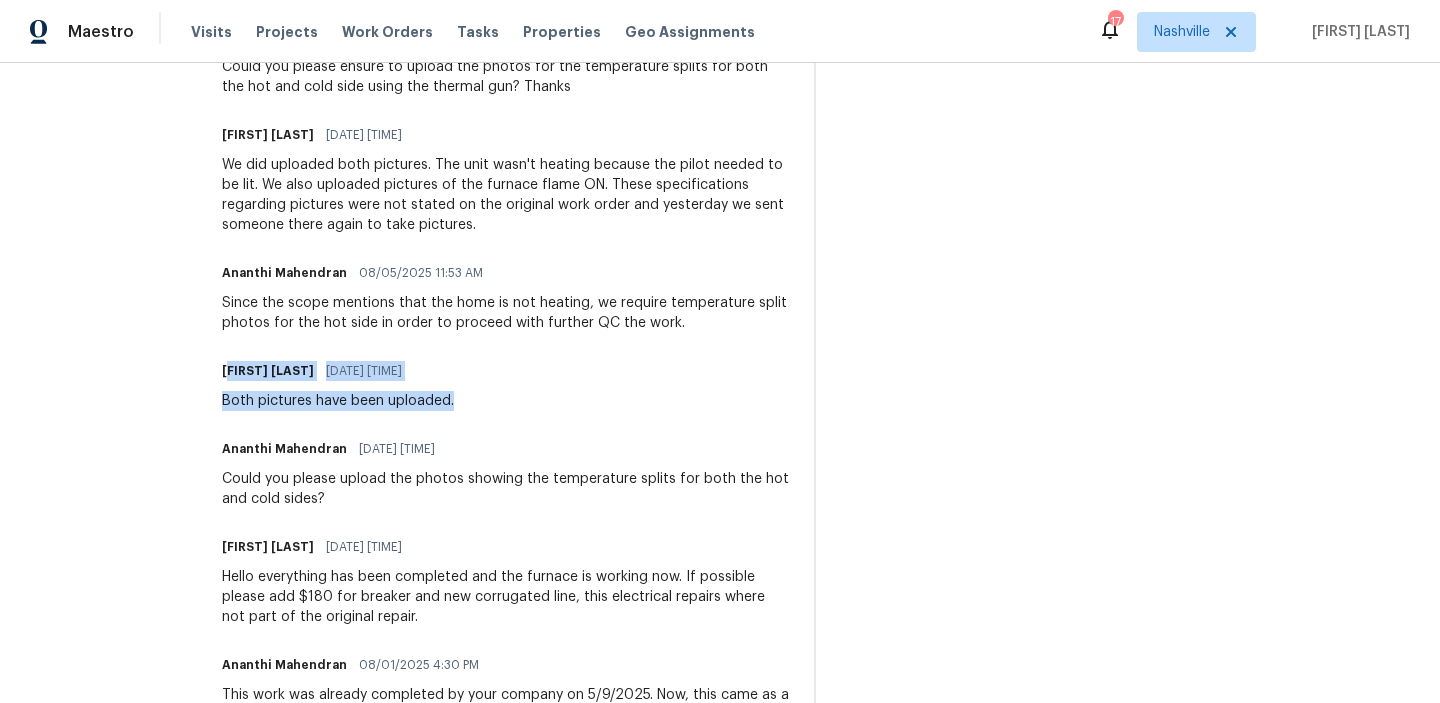 drag, startPoint x: 256, startPoint y: 367, endPoint x: 511, endPoint y: 411, distance: 258.76825 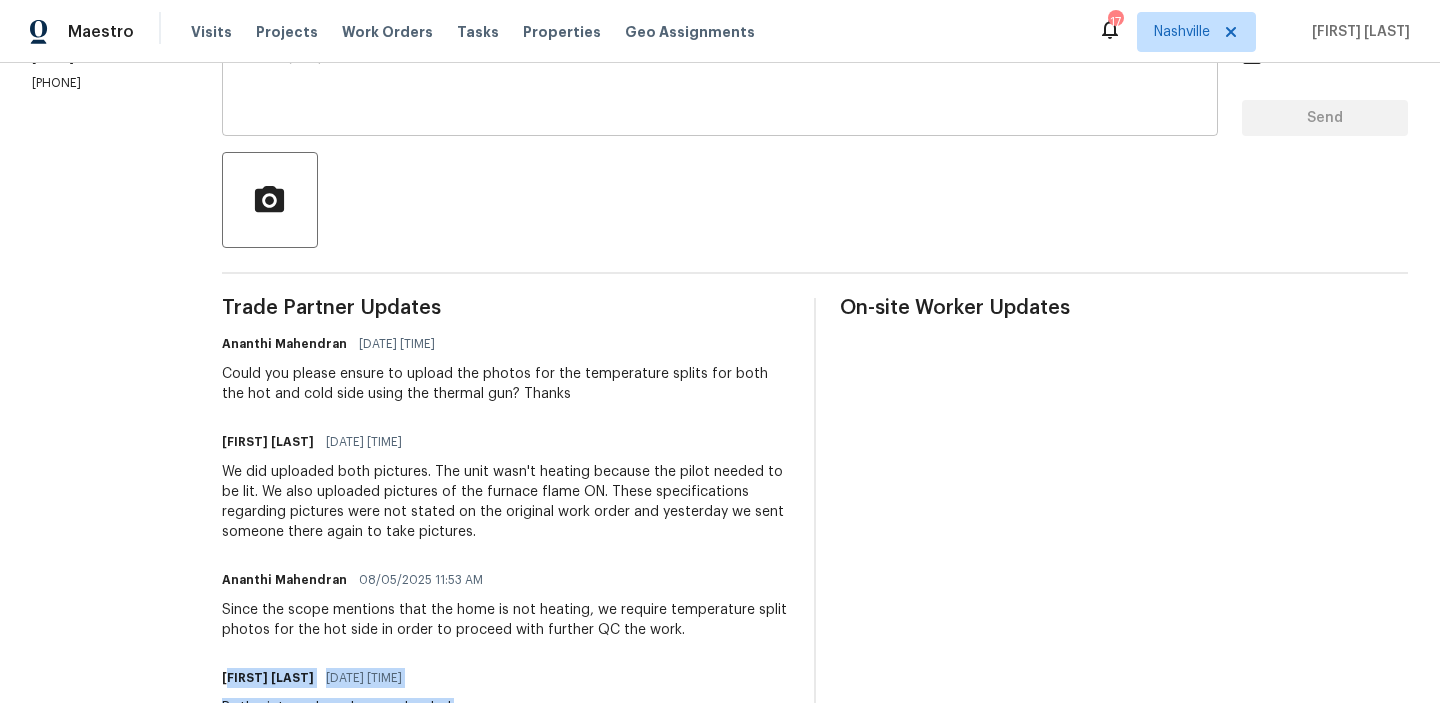 scroll, scrollTop: 382, scrollLeft: 0, axis: vertical 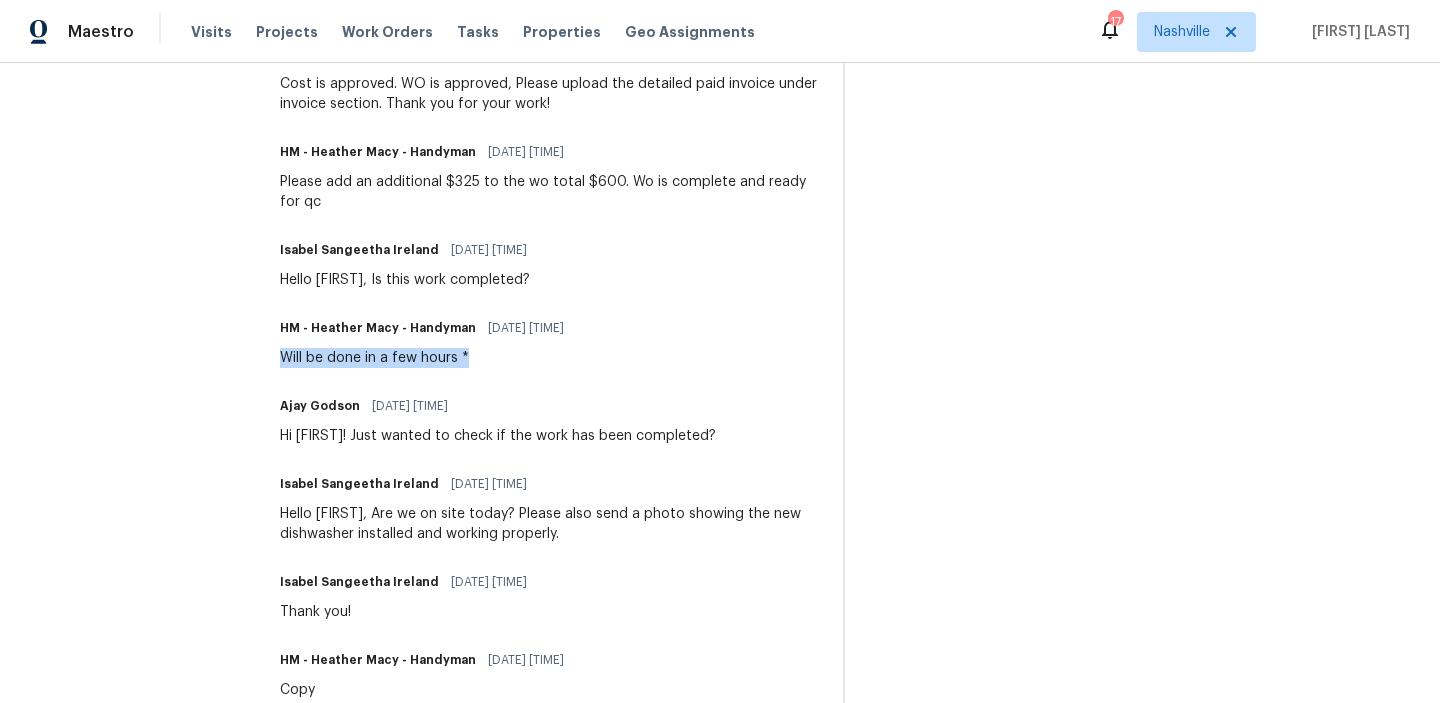drag, startPoint x: 280, startPoint y: 358, endPoint x: 480, endPoint y: 352, distance: 200.08998 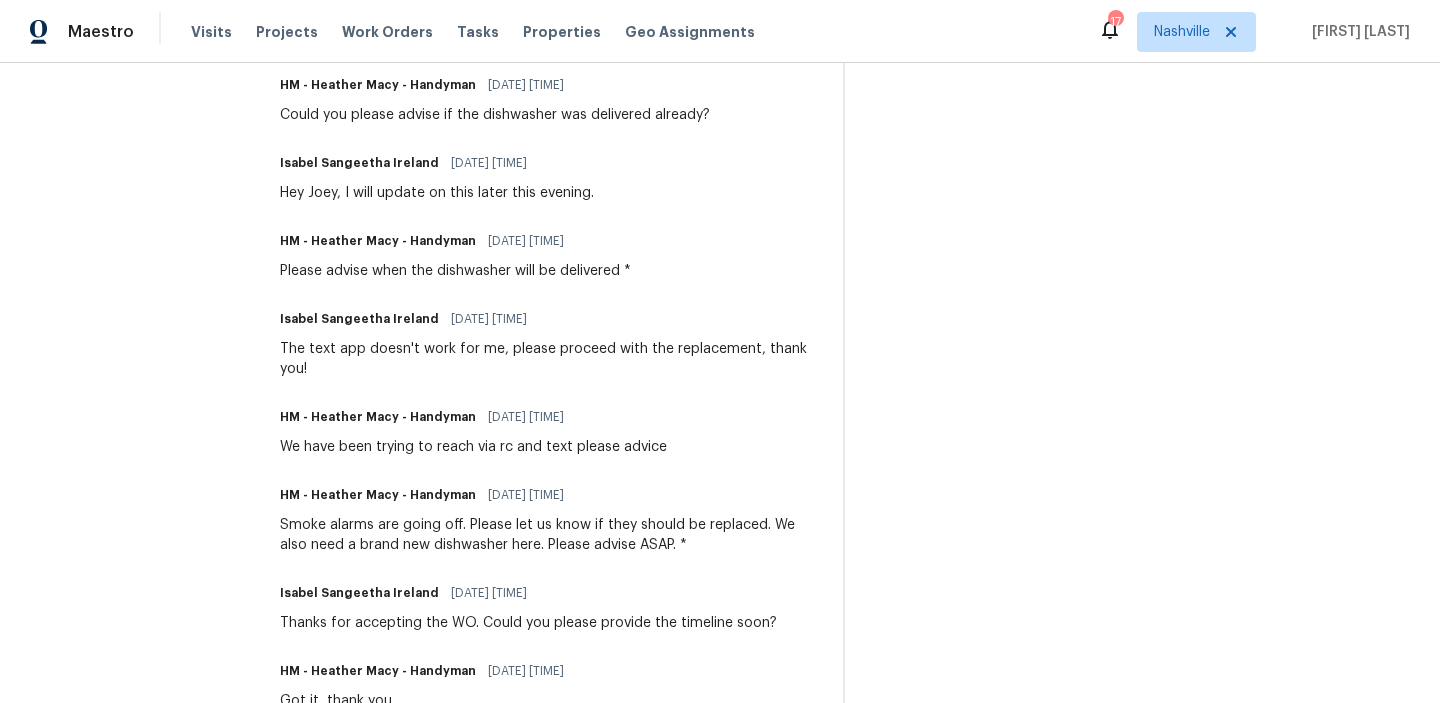 scroll, scrollTop: 1760, scrollLeft: 0, axis: vertical 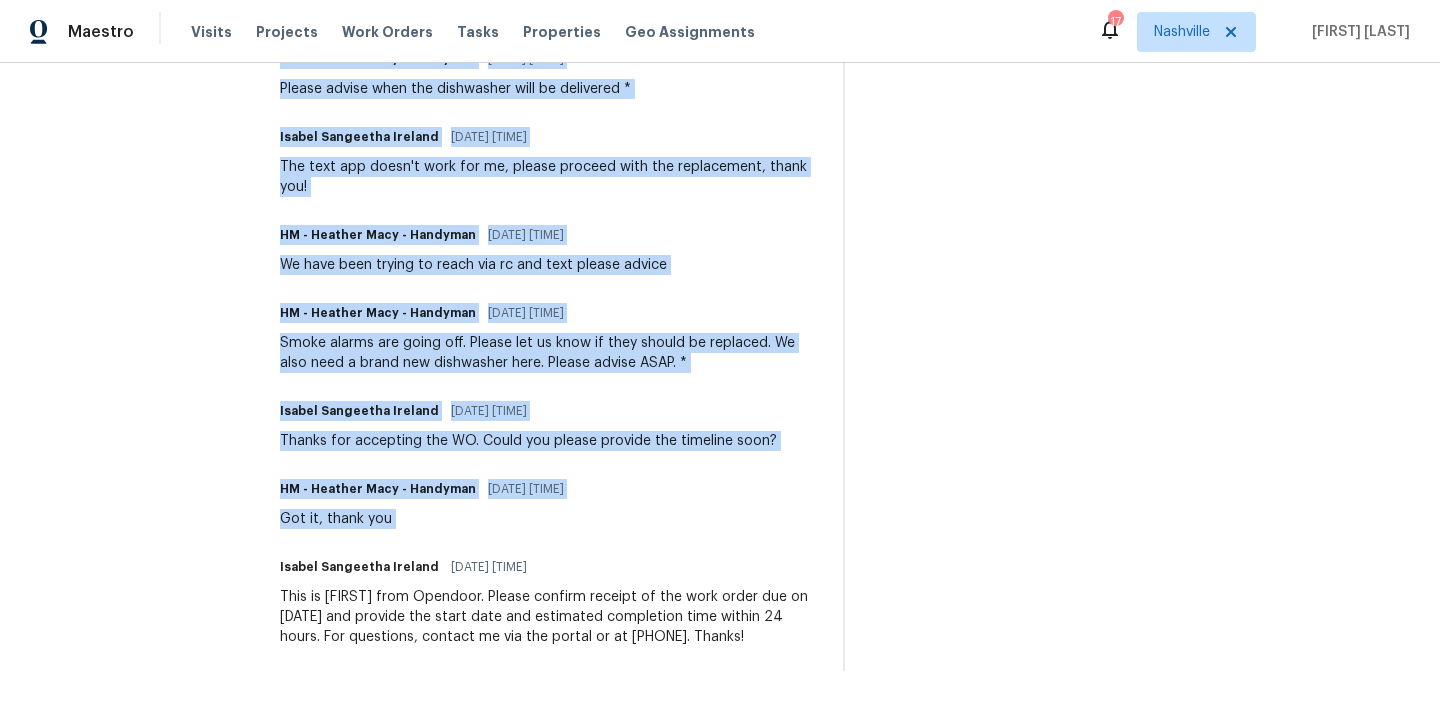 drag, startPoint x: 278, startPoint y: 567, endPoint x: 831, endPoint y: 606, distance: 554.37354 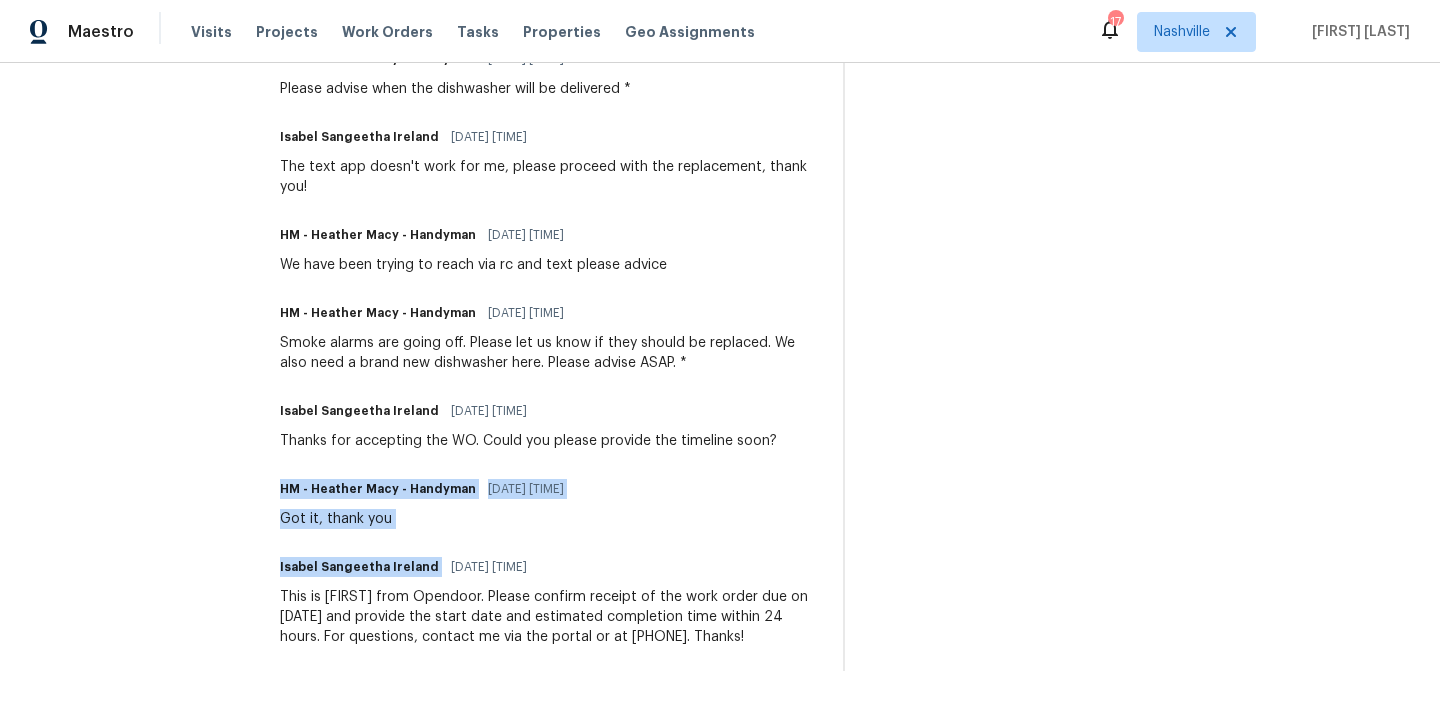 drag, startPoint x: 272, startPoint y: 491, endPoint x: 580, endPoint y: 551, distance: 313.78973 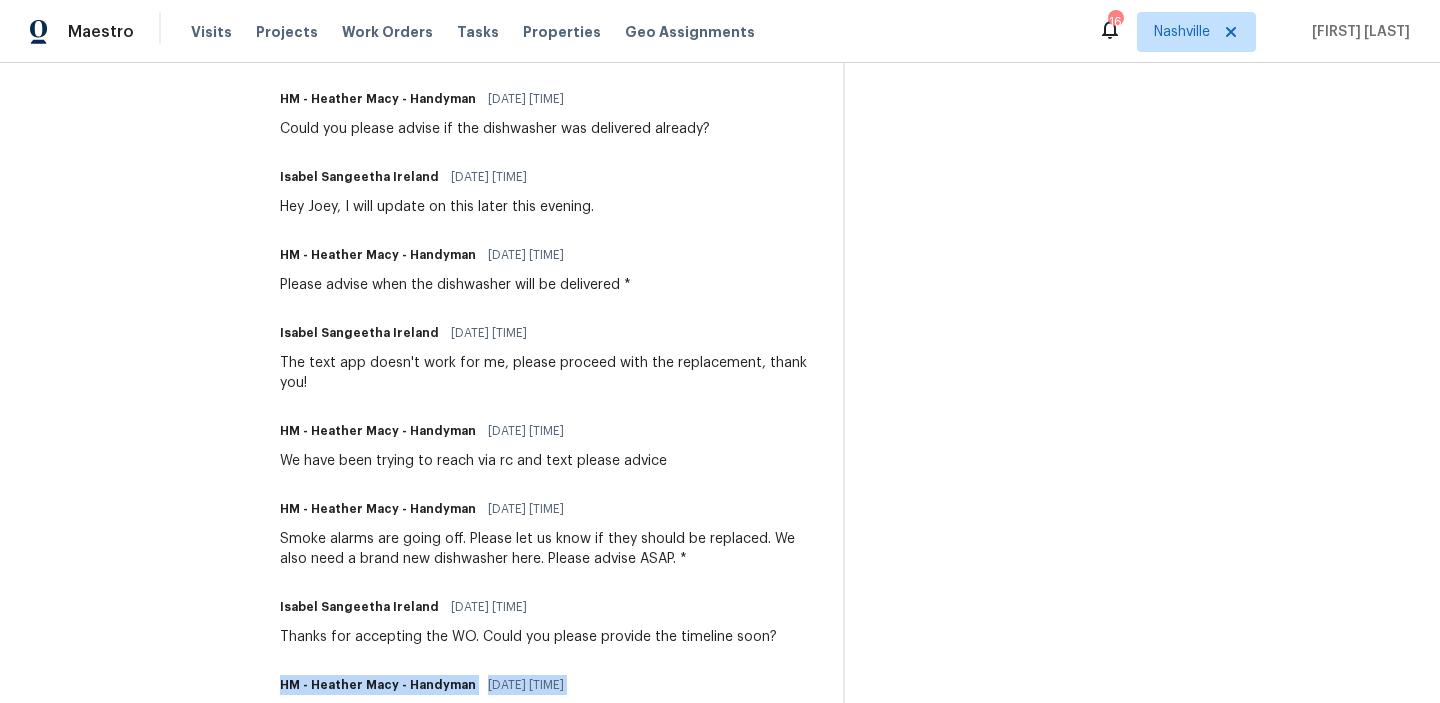 scroll, scrollTop: 1760, scrollLeft: 0, axis: vertical 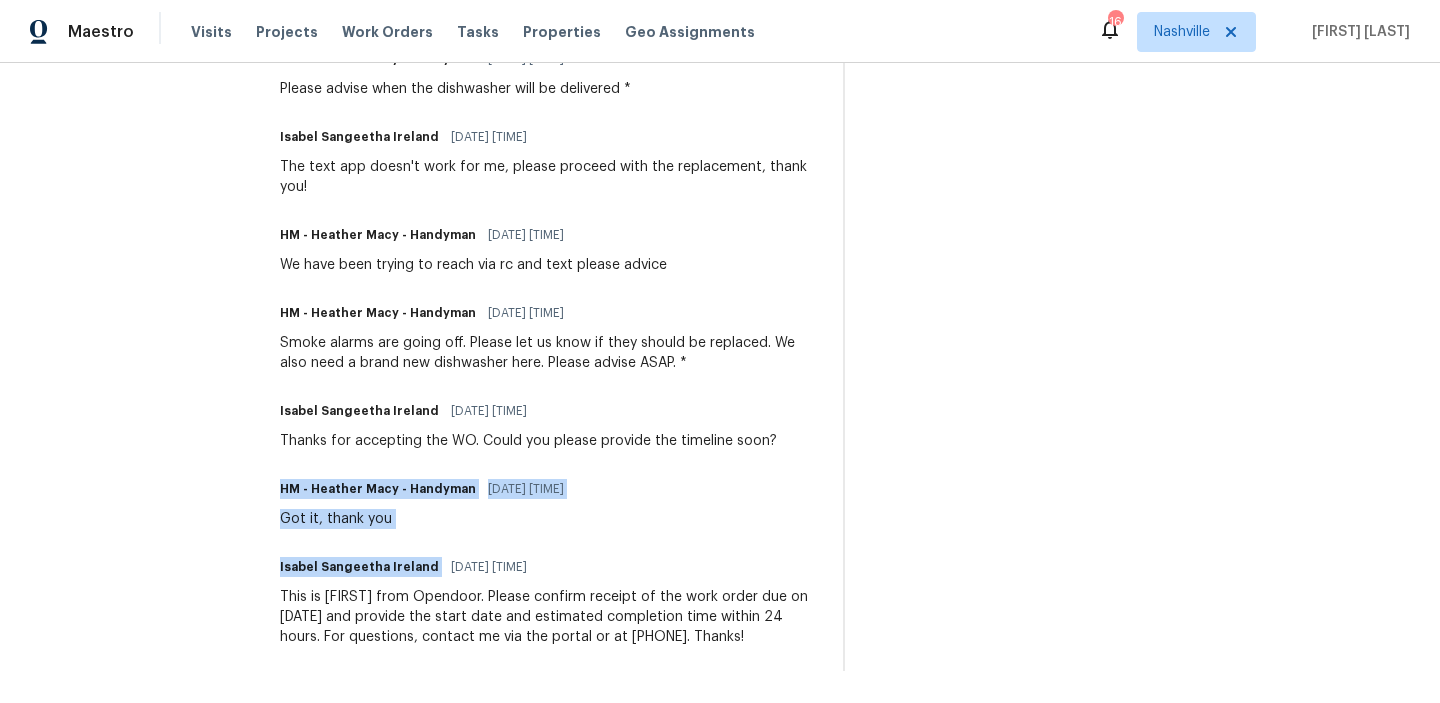 click on "HM - Heather Macy - Handyman 06/24/2025 2:40 PM Got it, thank you" at bounding box center (549, 502) 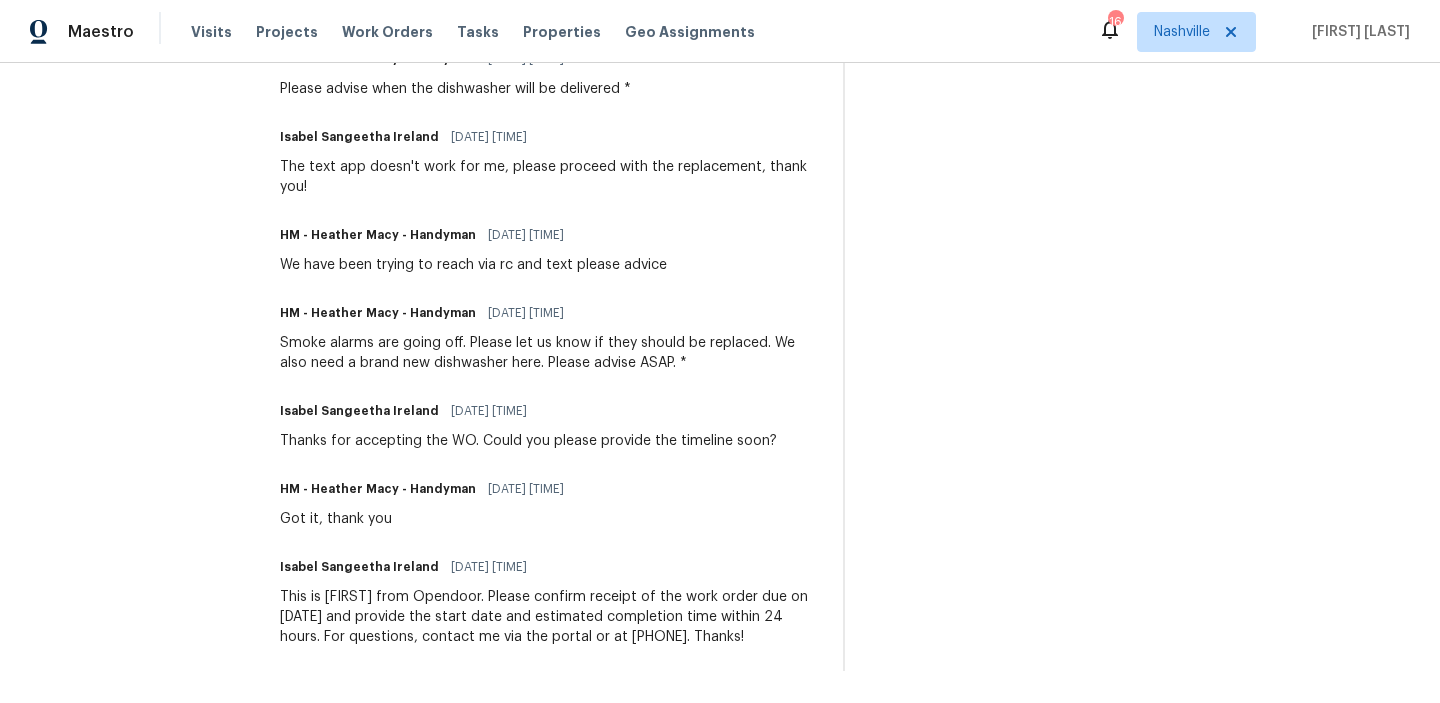 drag, startPoint x: 406, startPoint y: 531, endPoint x: 192, endPoint y: 495, distance: 217.00691 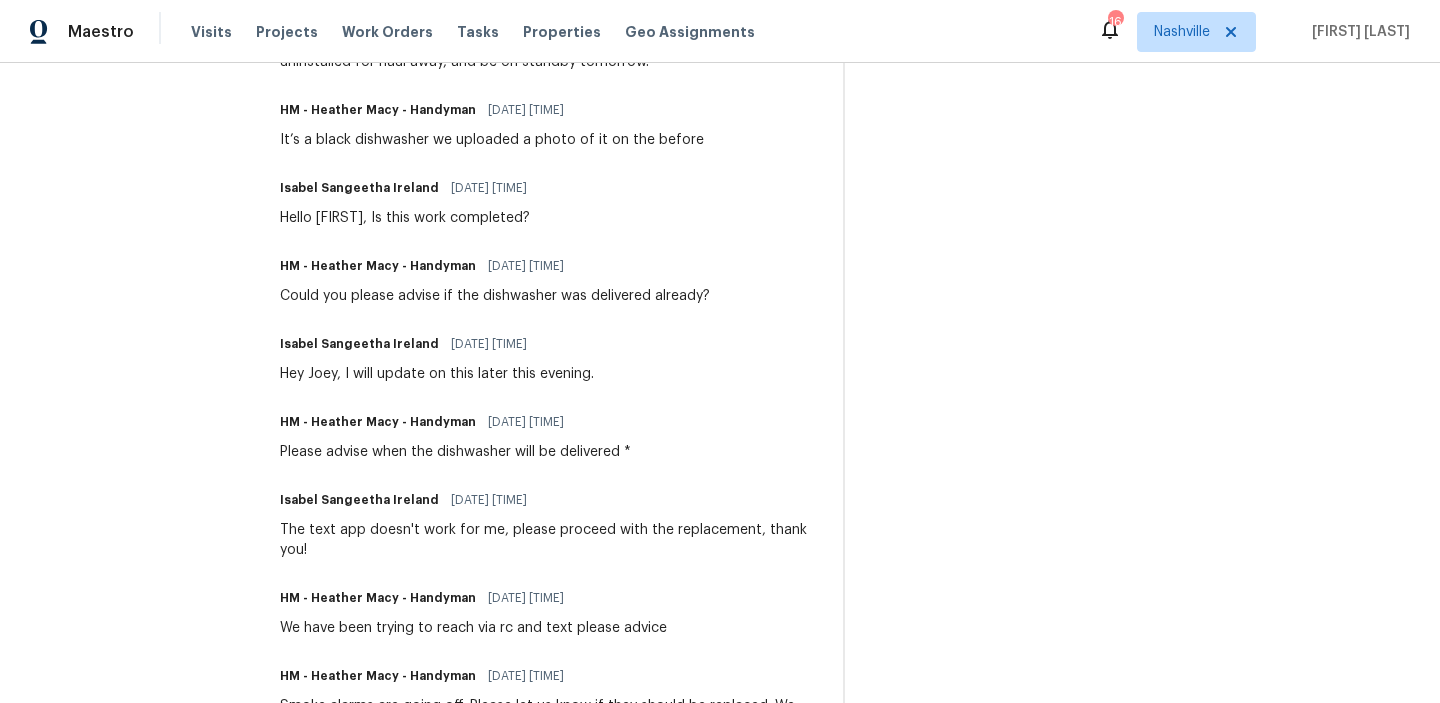 scroll, scrollTop: 1388, scrollLeft: 0, axis: vertical 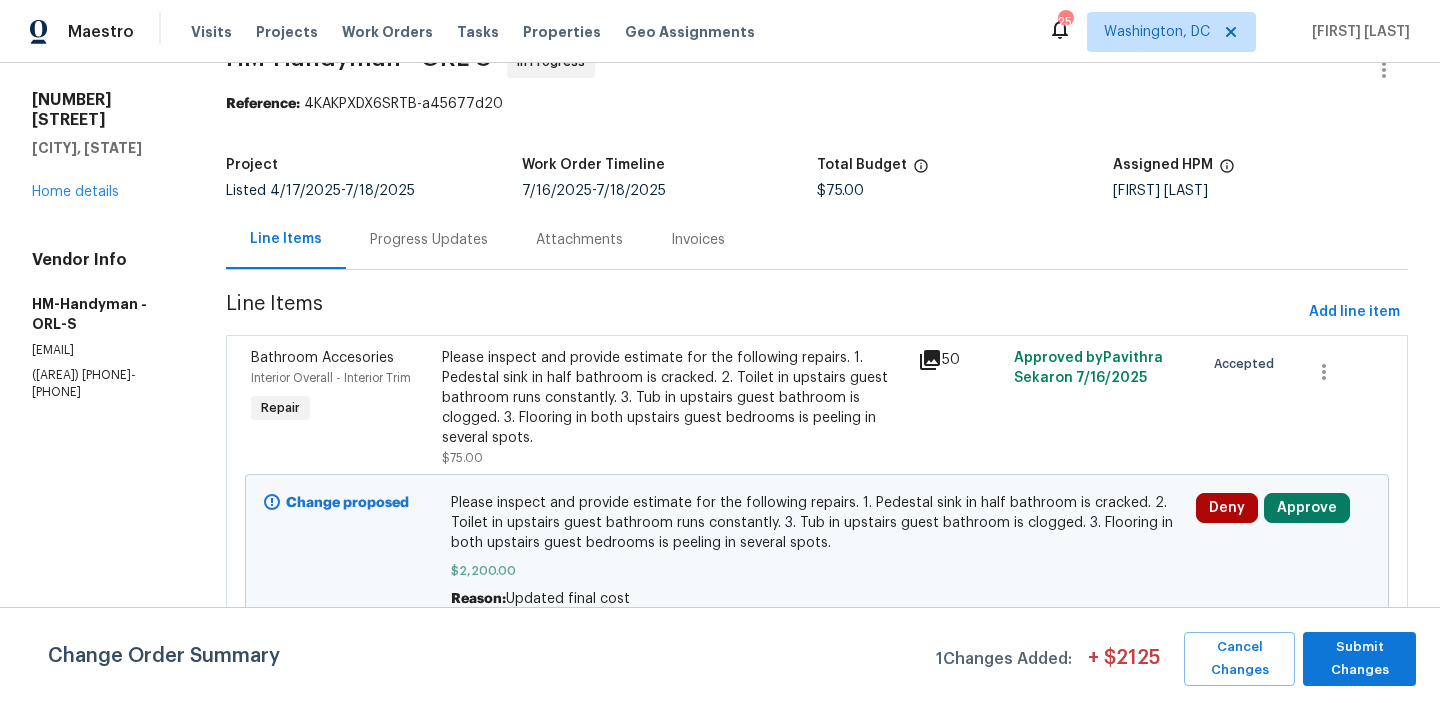 click on "2722 Dodds Ln Kissimmee, FL 34743 Home details" at bounding box center (105, 146) 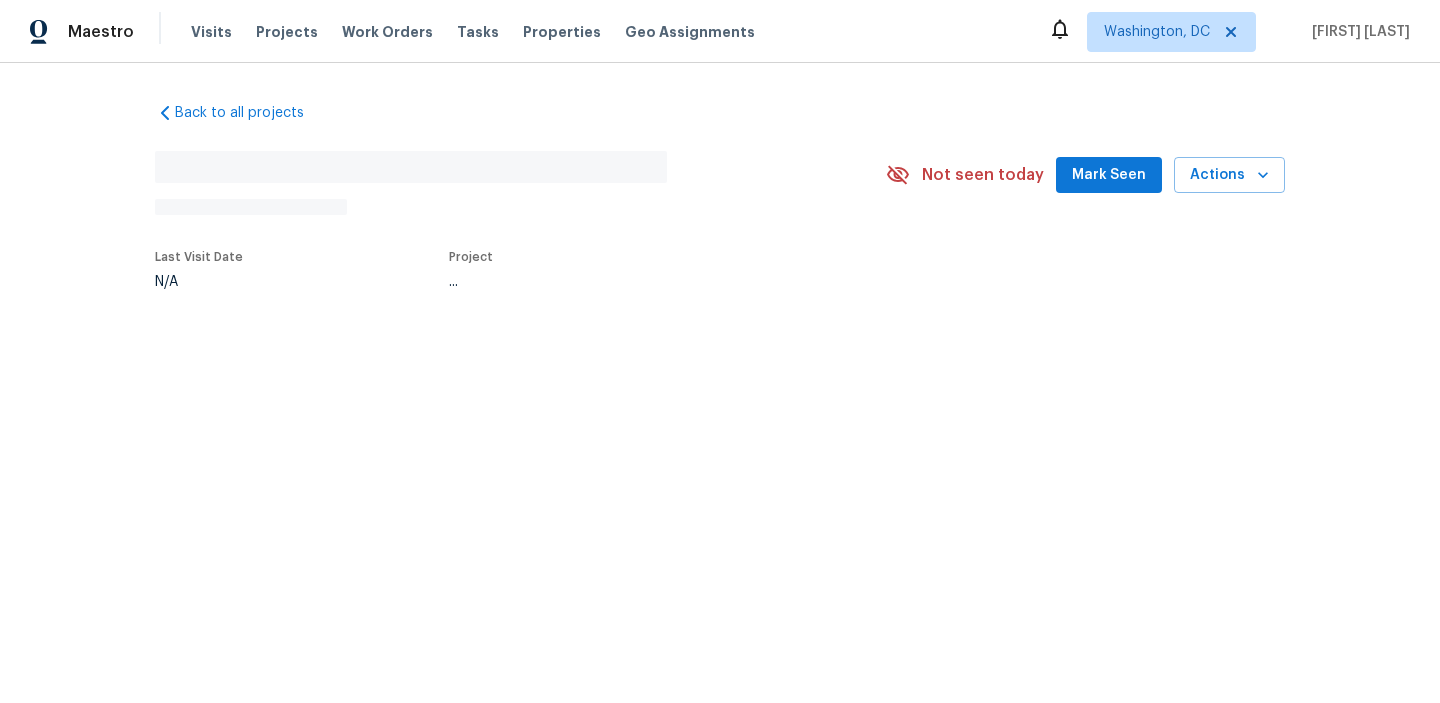 scroll, scrollTop: 0, scrollLeft: 0, axis: both 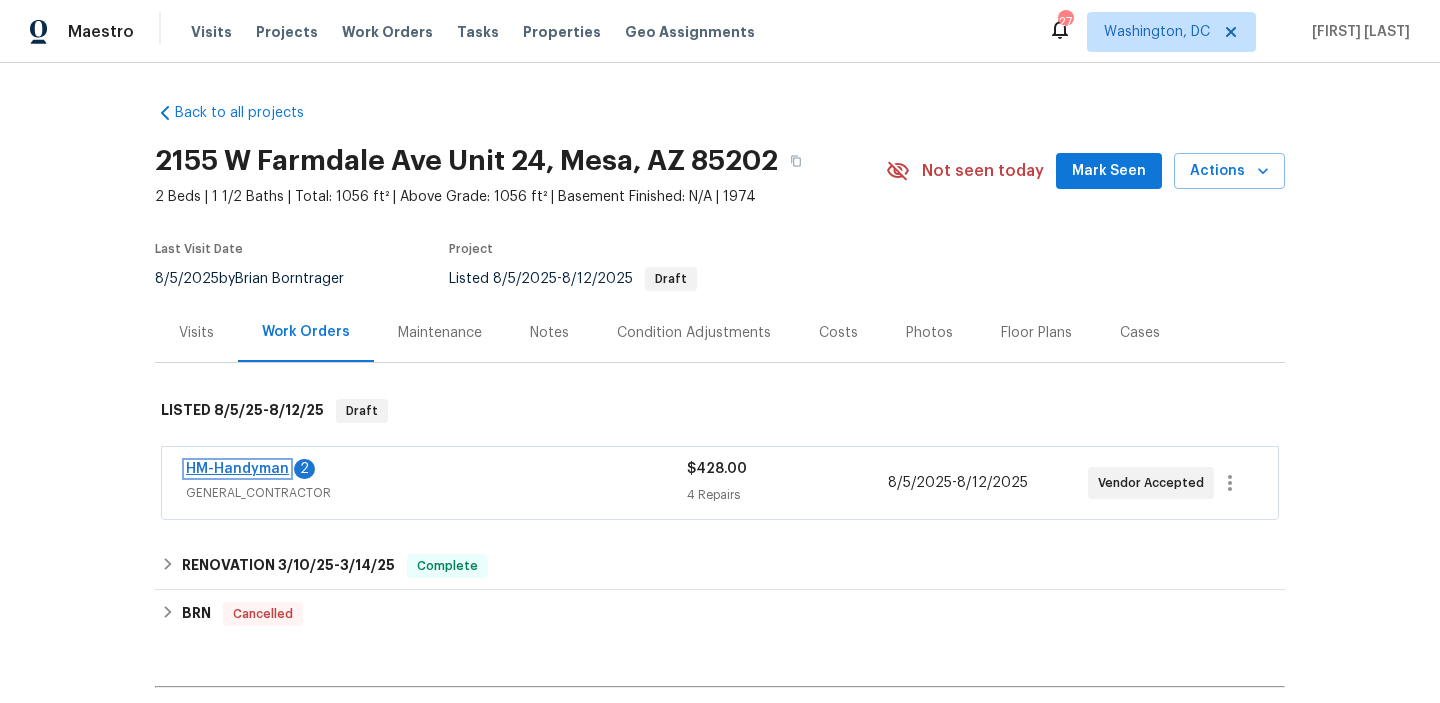 click on "HM-Handyman" at bounding box center [237, 469] 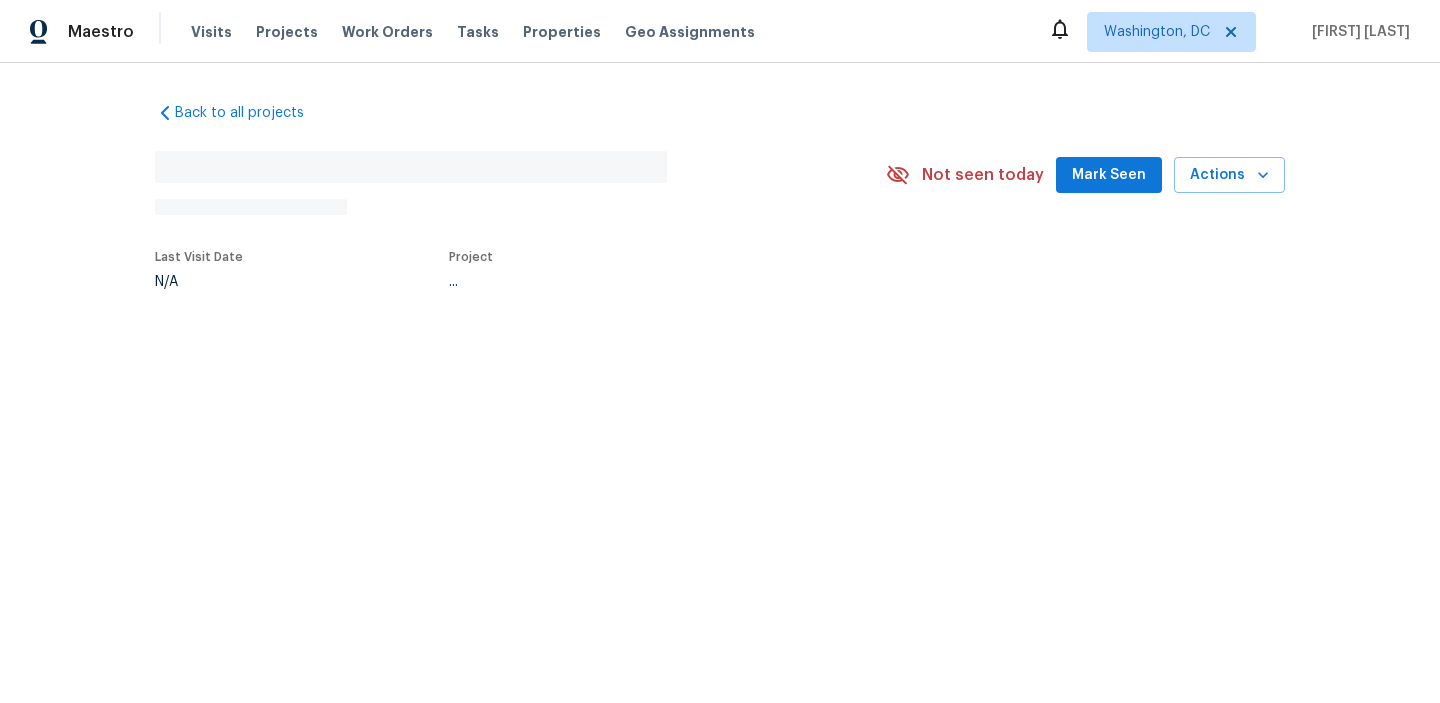 scroll, scrollTop: 0, scrollLeft: 0, axis: both 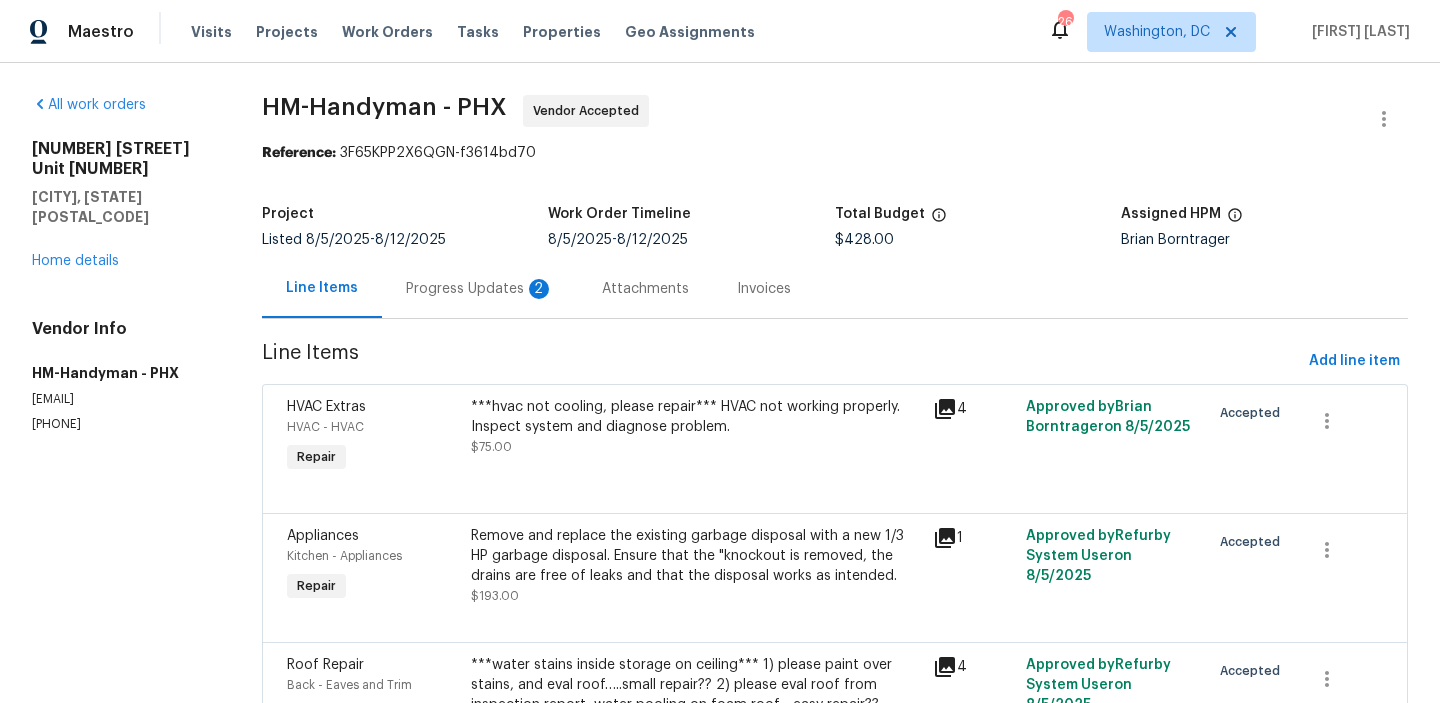 click on "Progress Updates 2" at bounding box center (480, 288) 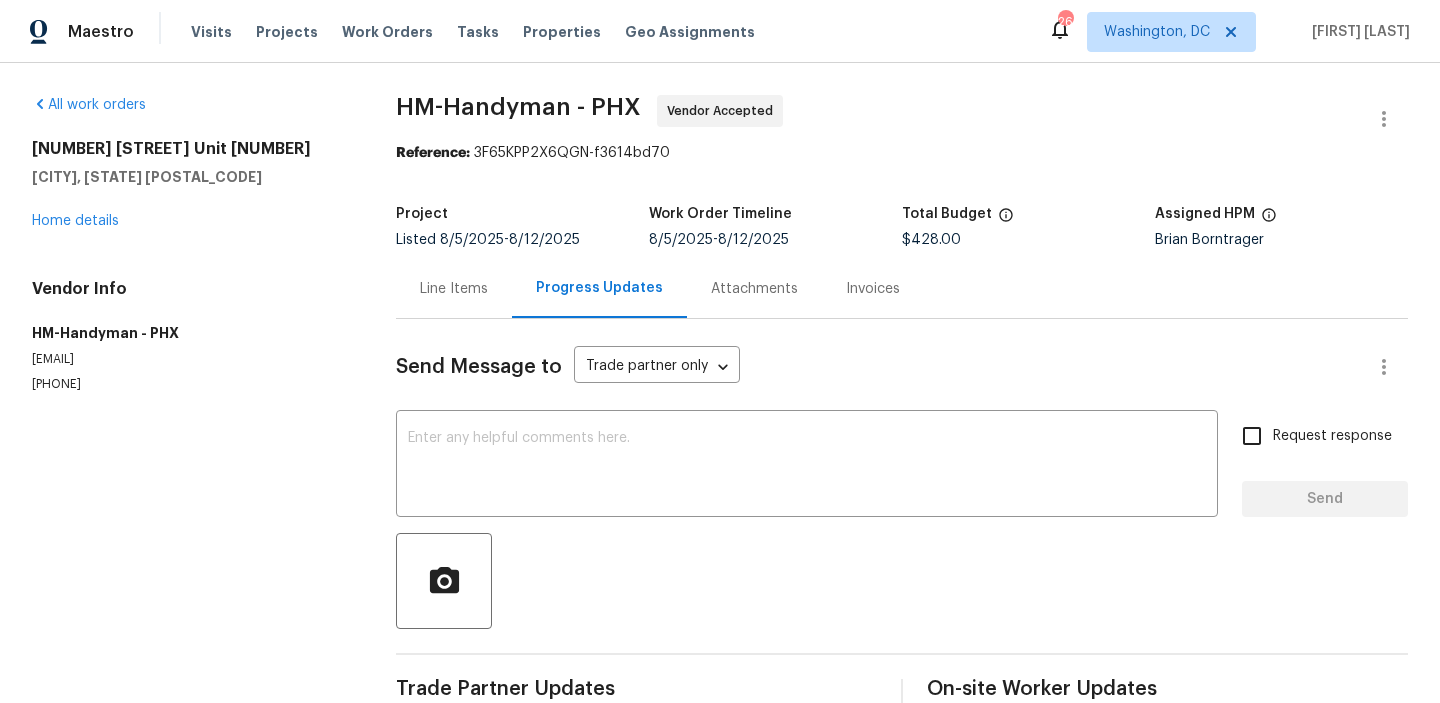 scroll, scrollTop: 196, scrollLeft: 0, axis: vertical 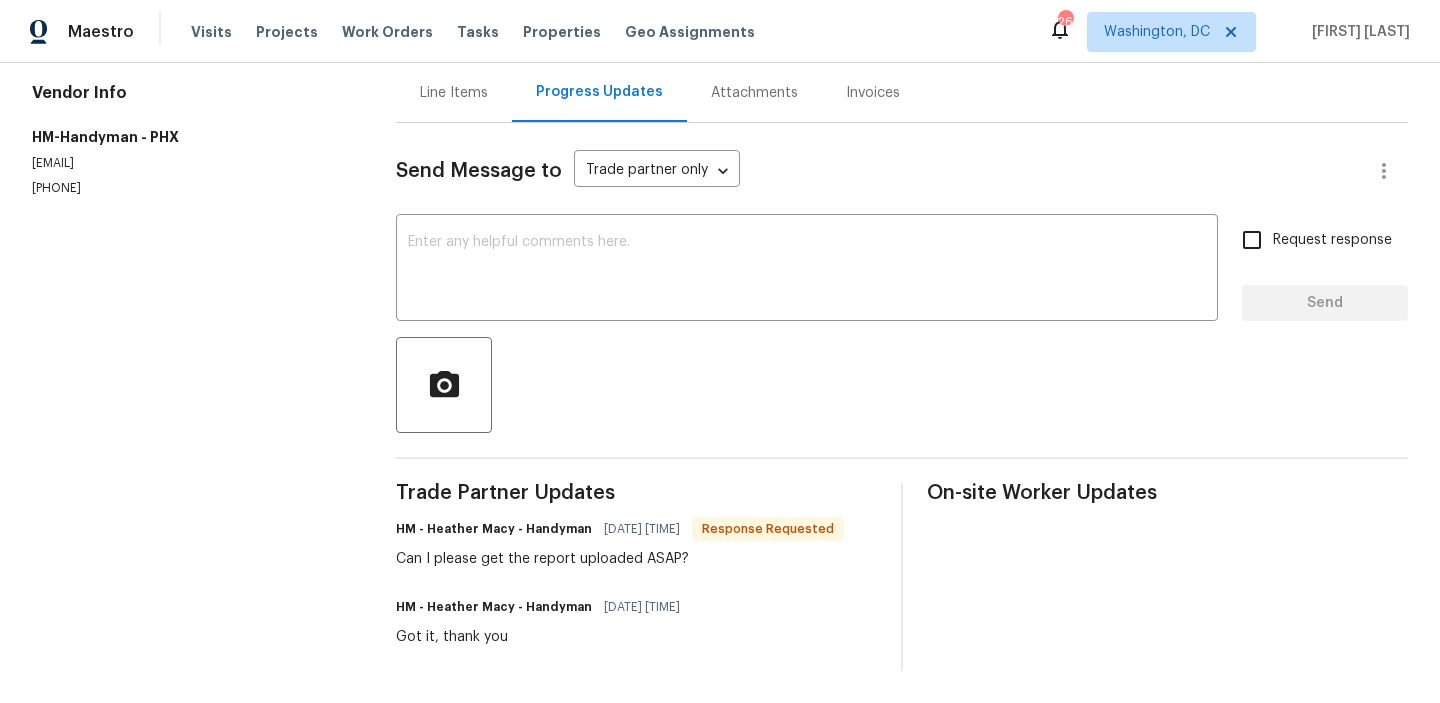 click on "Line Items" at bounding box center (454, 92) 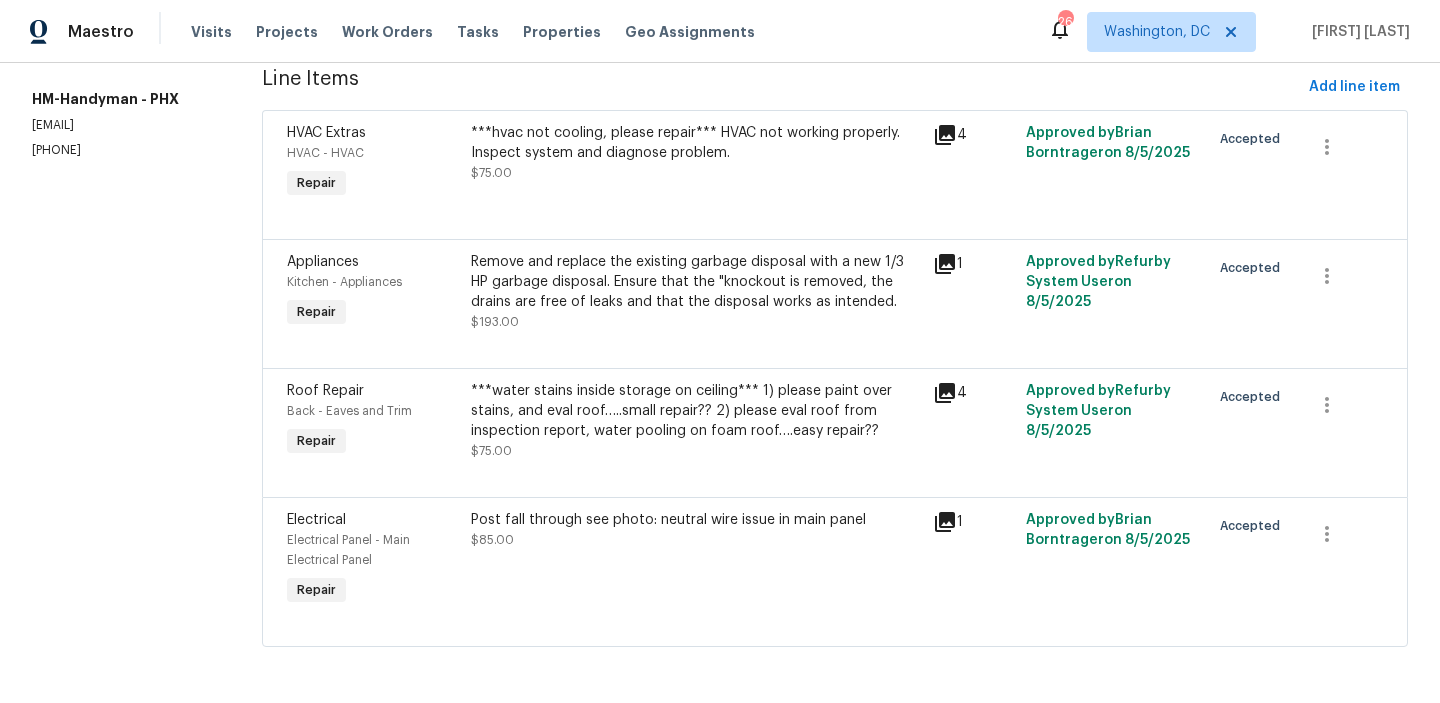 scroll, scrollTop: 16, scrollLeft: 0, axis: vertical 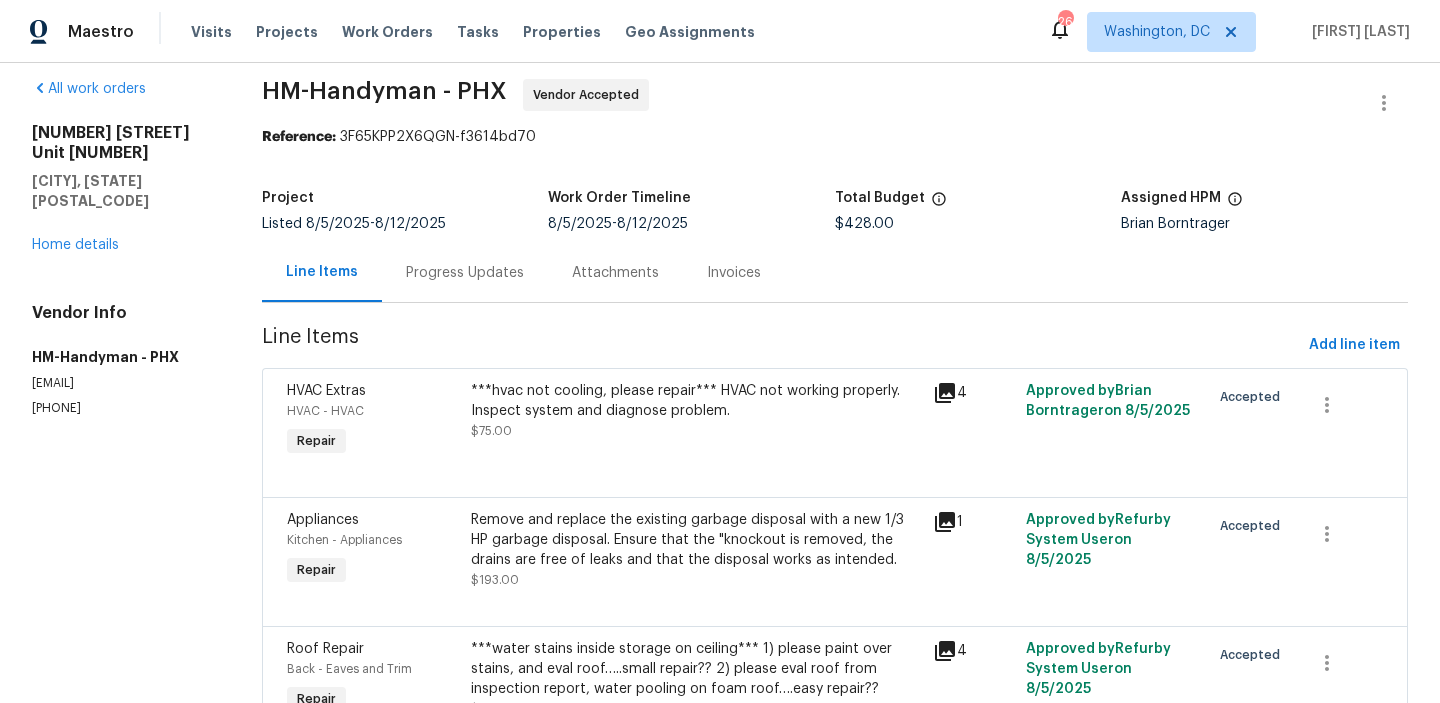 click on "Progress Updates" at bounding box center (465, 272) 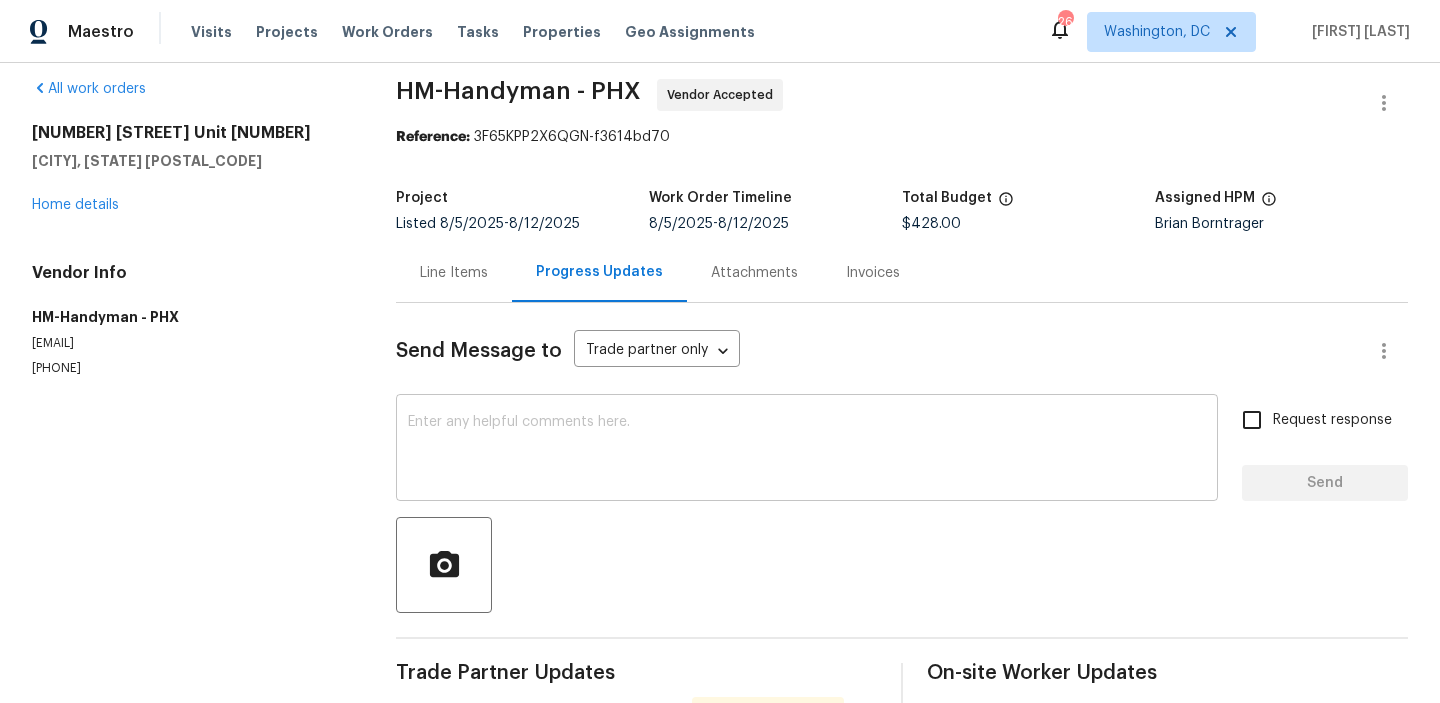 scroll, scrollTop: 196, scrollLeft: 0, axis: vertical 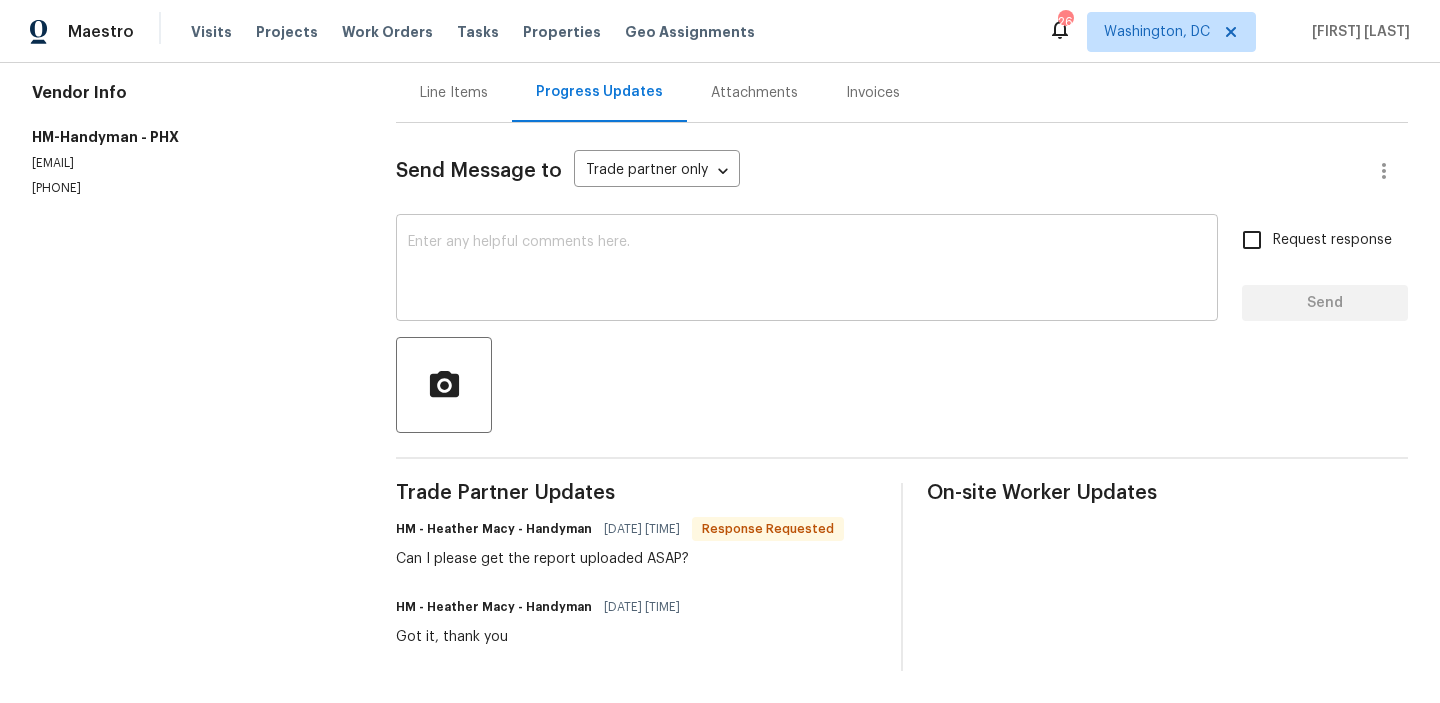 click at bounding box center (807, 270) 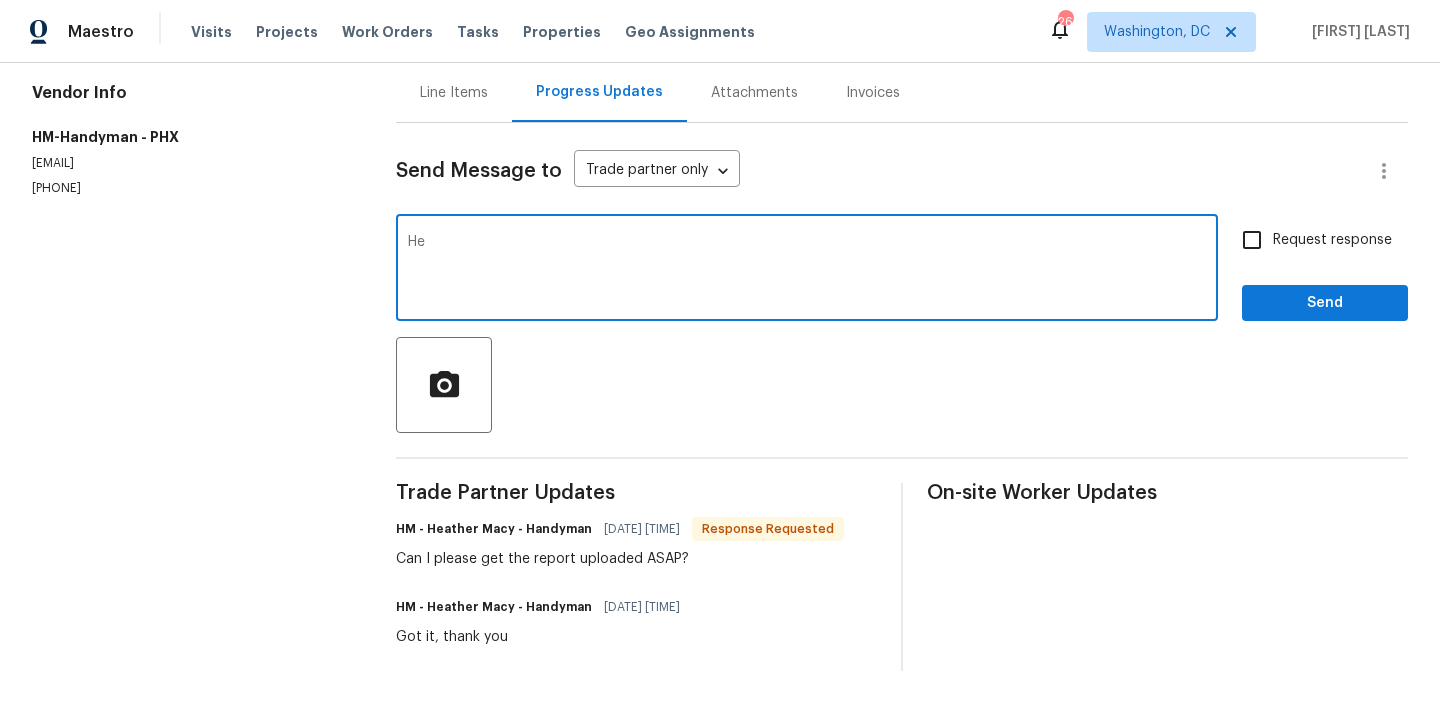 type on "H" 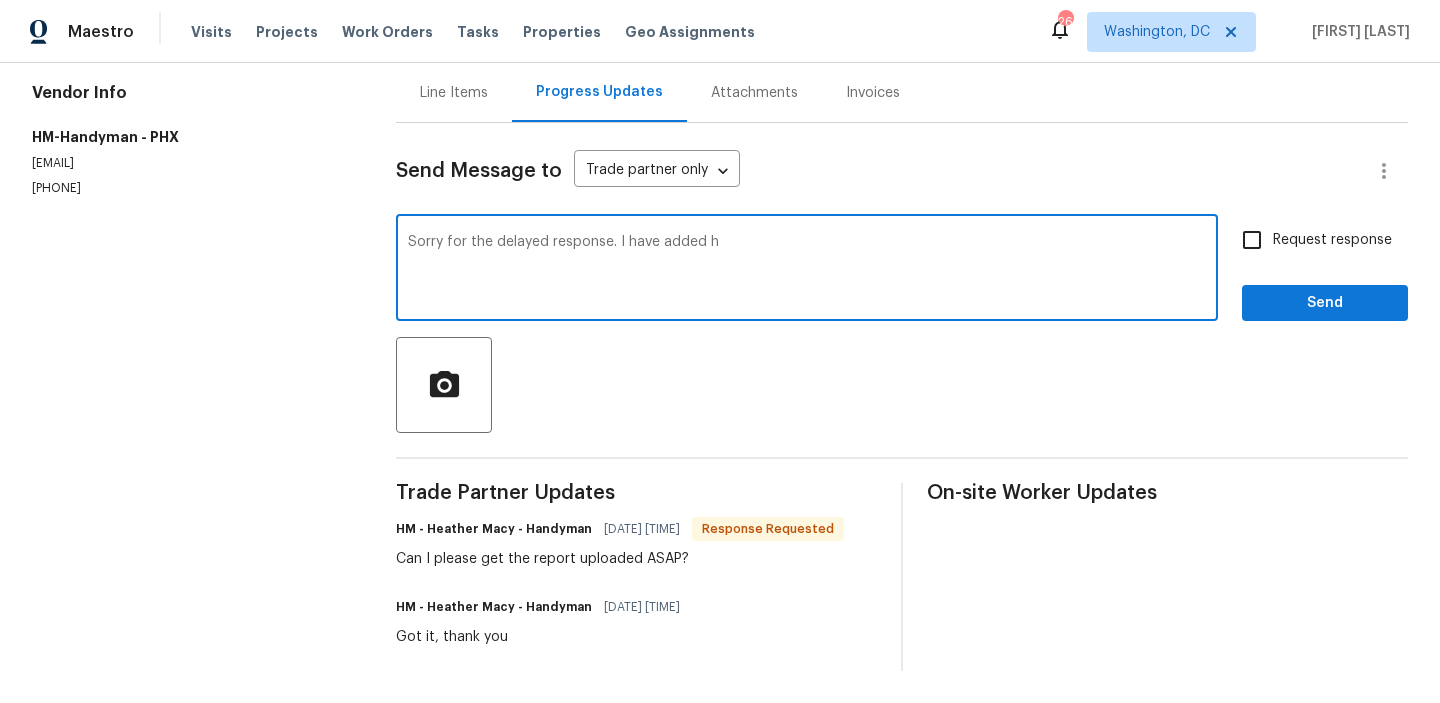 type on "Sorry for the delayed response. I have added" 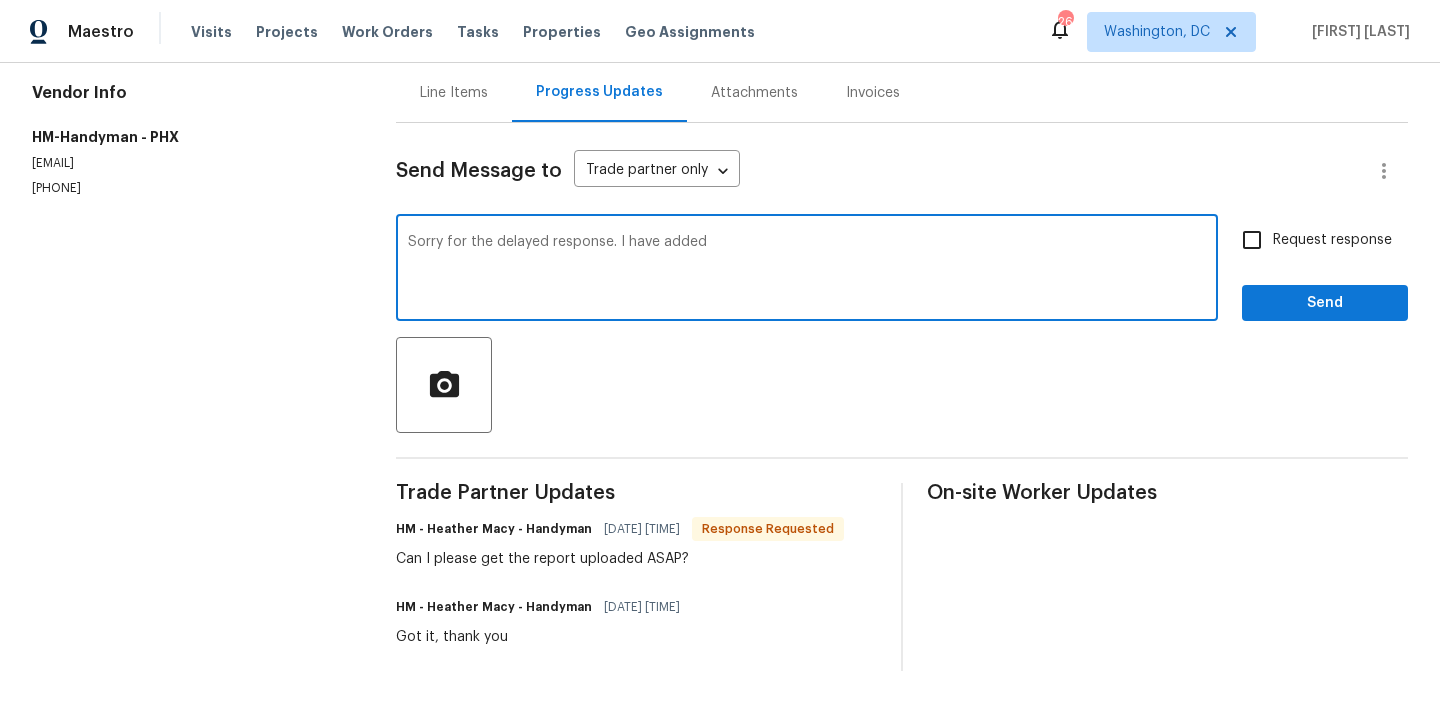 type 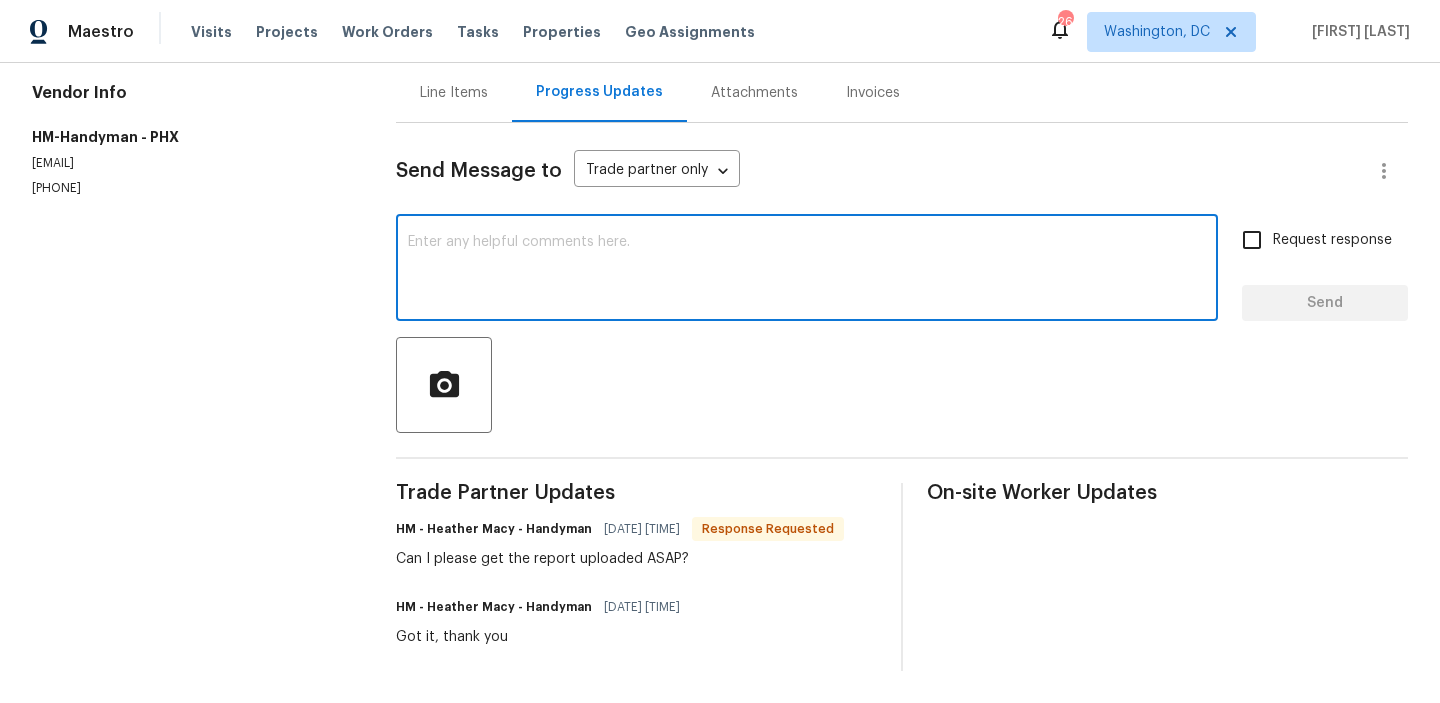 click on "Line Items" at bounding box center (454, 92) 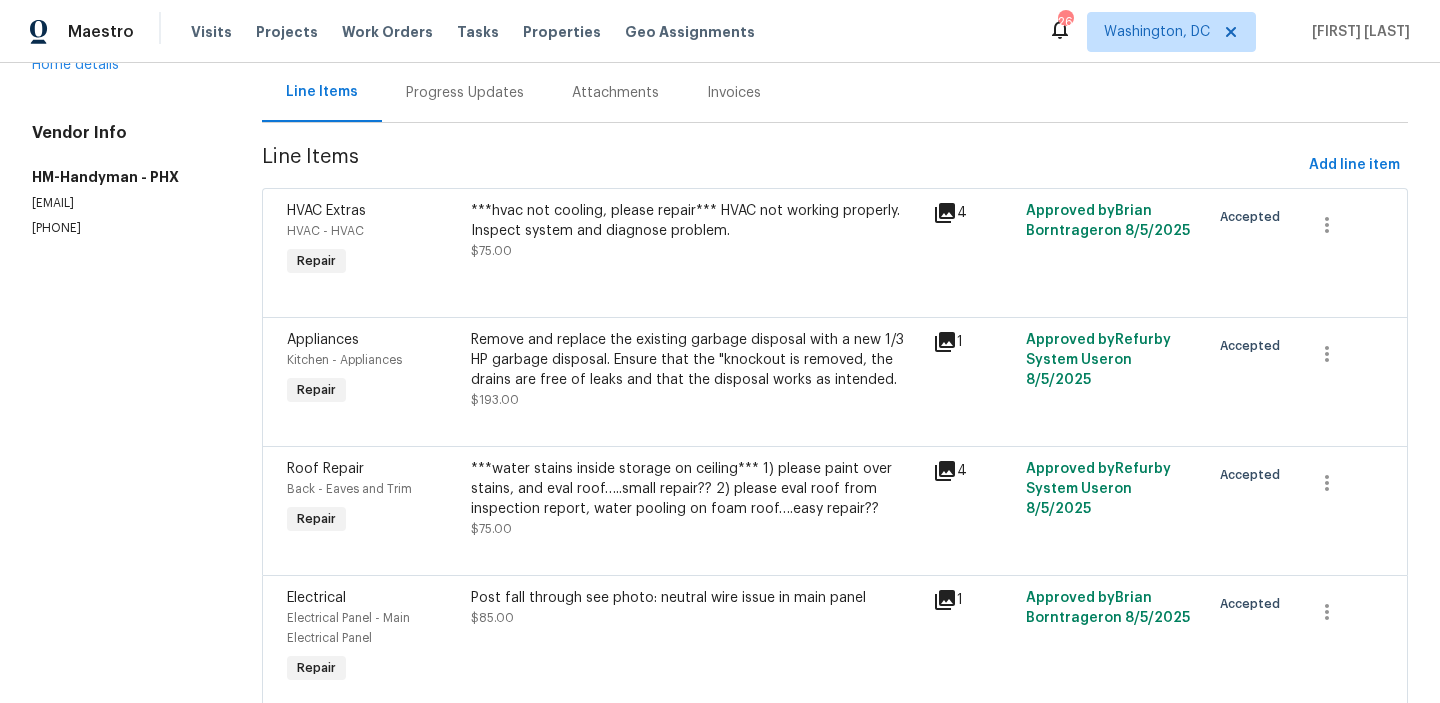 scroll, scrollTop: 216, scrollLeft: 0, axis: vertical 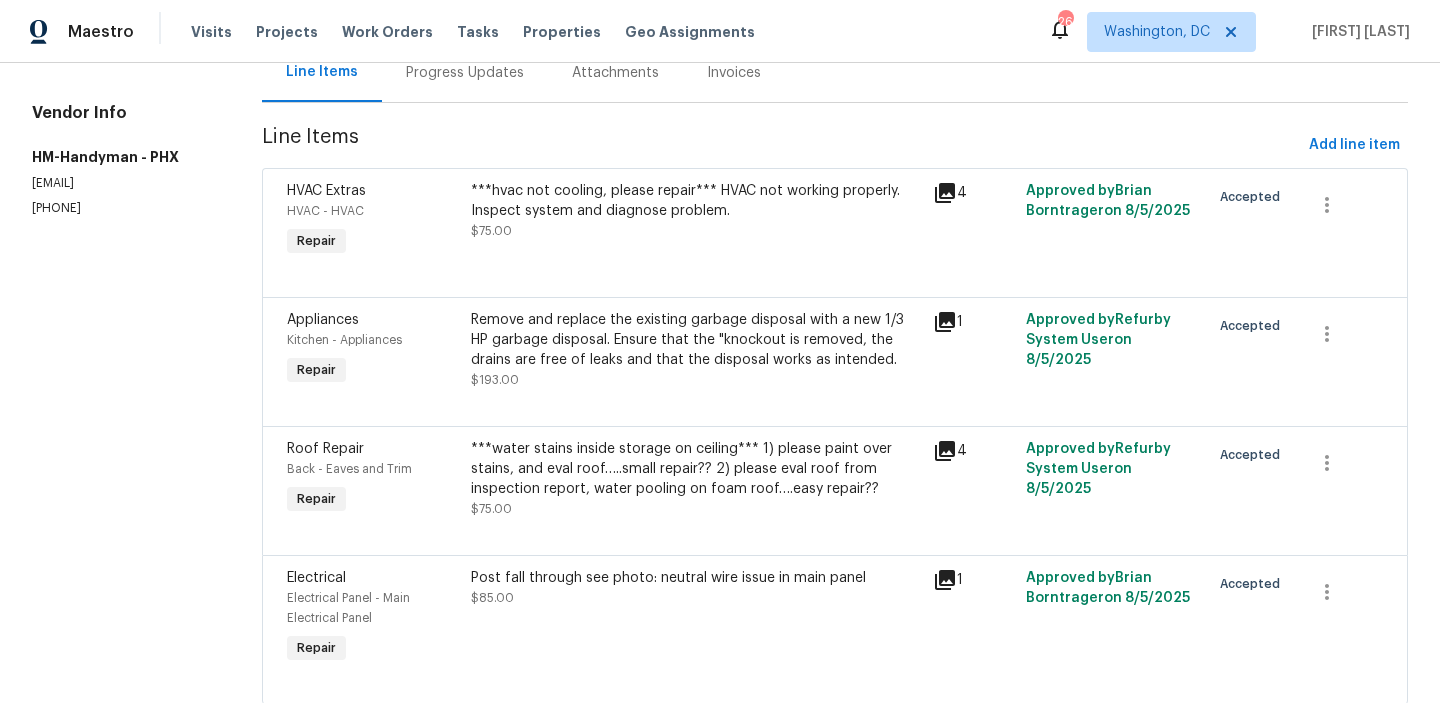 click on "***hvac not cooling, please repair***
HVAC not working properly. Inspect system and diagnose problem. $75.00" at bounding box center (696, 221) 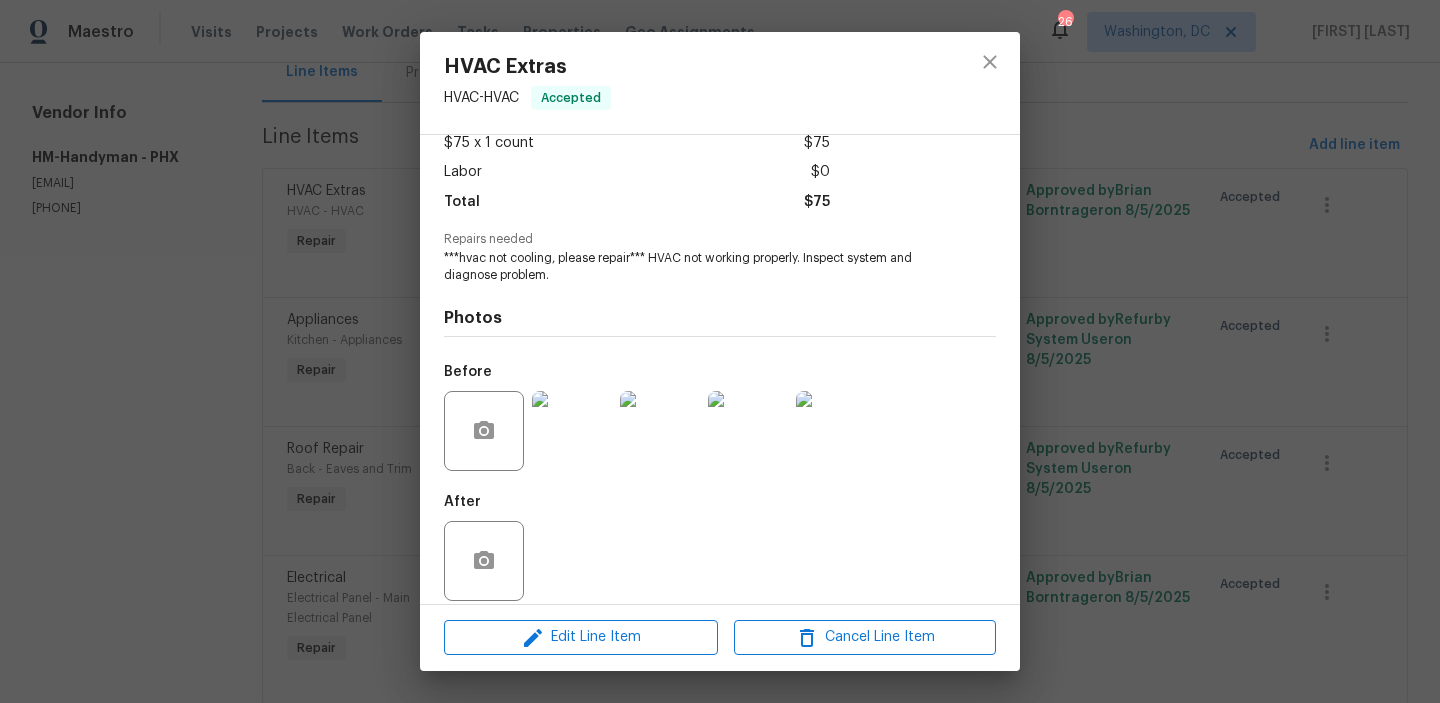 scroll, scrollTop: 135, scrollLeft: 0, axis: vertical 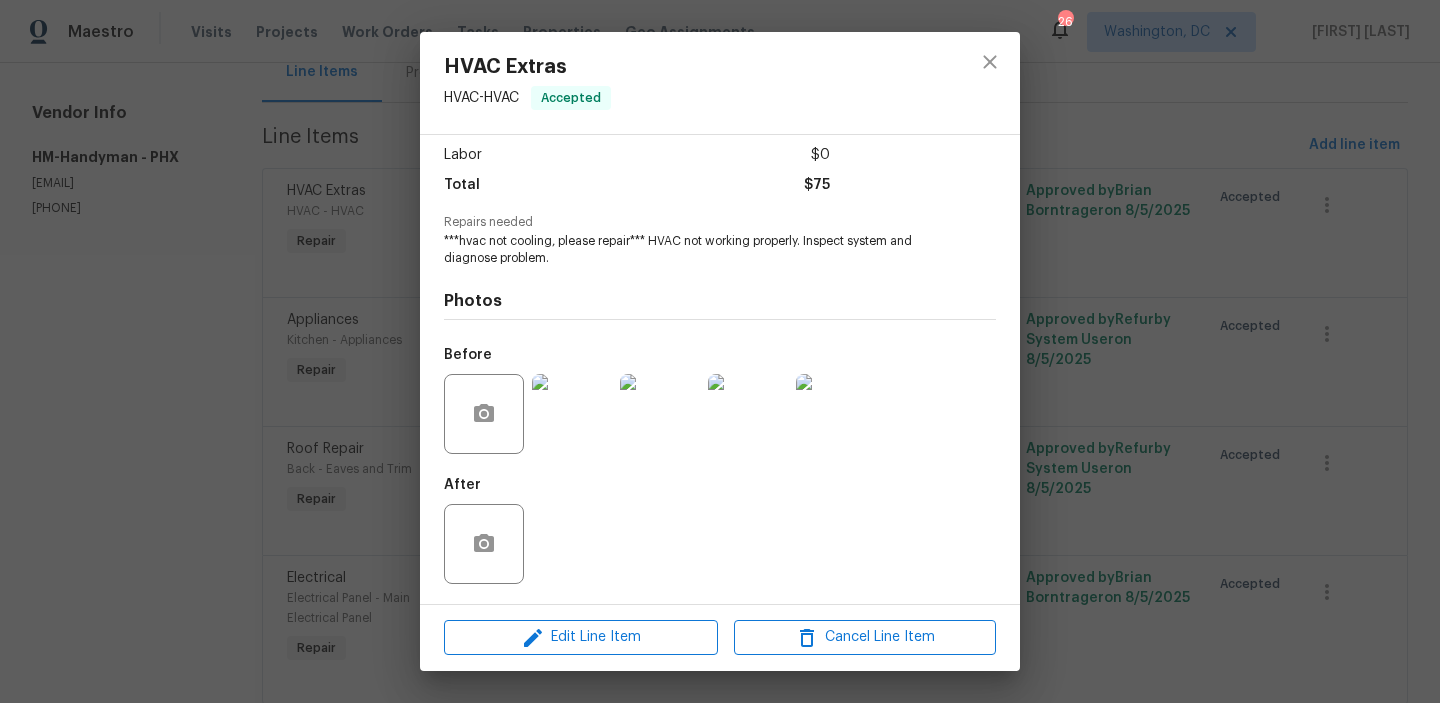 click at bounding box center [572, 414] 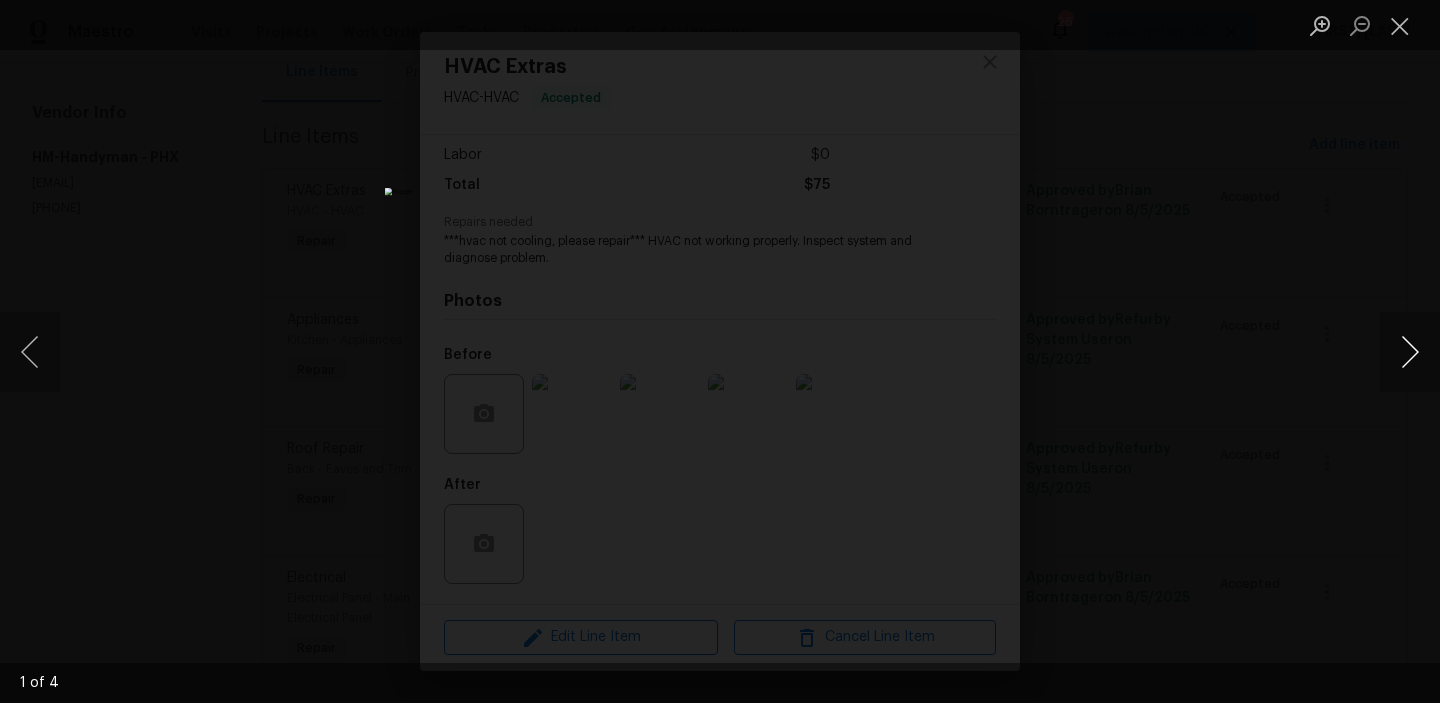 click at bounding box center (1410, 352) 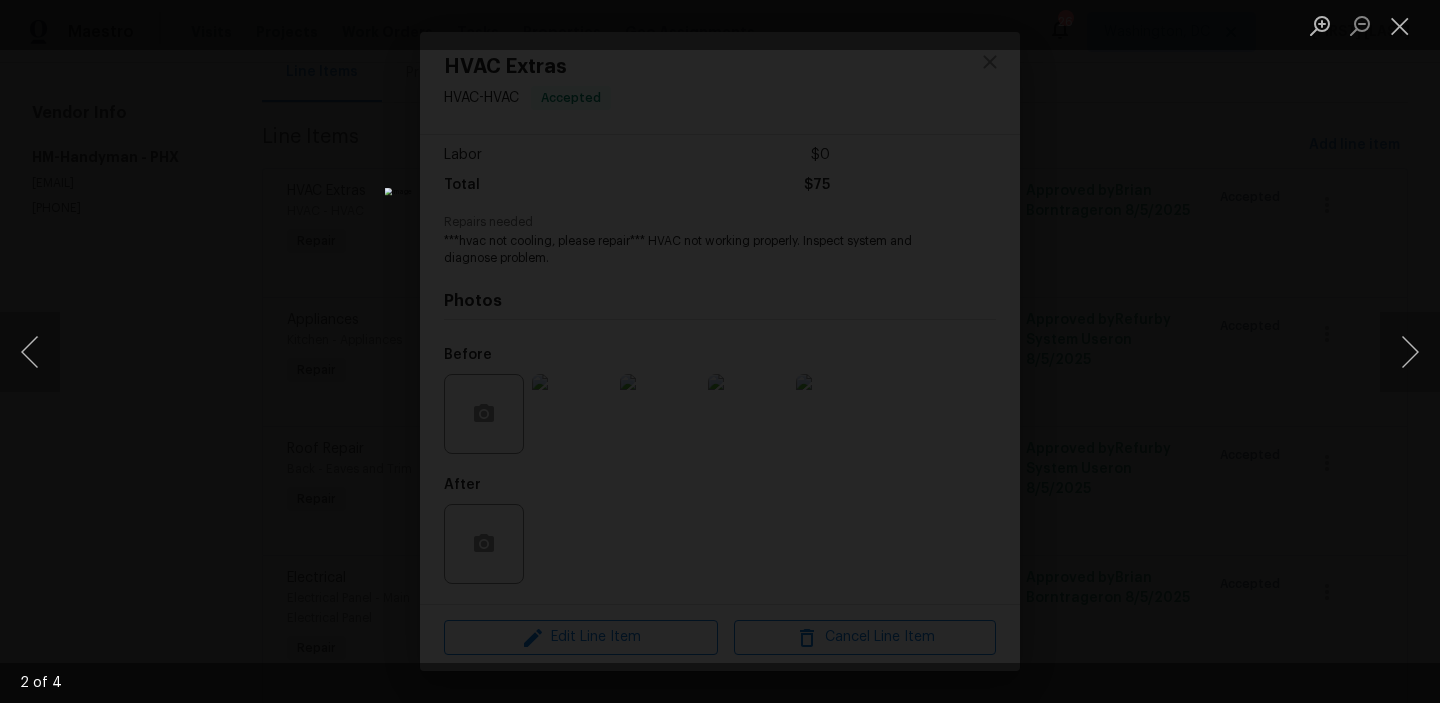click at bounding box center (720, 351) 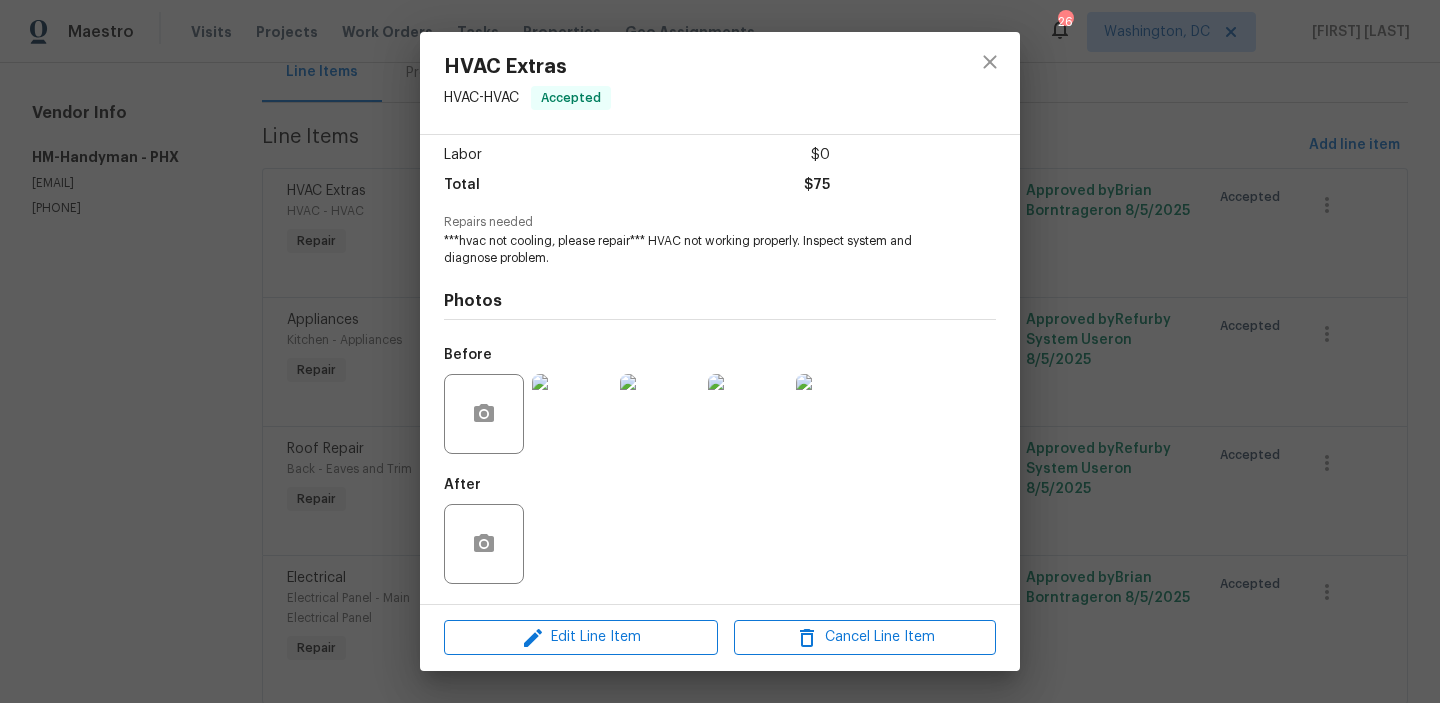 click on "HVAC Extras HVAC  -  HVAC Accepted Vendor HM-Handyman Account Category Repairs Cost $75 x 1 count $75 Labor $0 Total $75 Repairs needed ***hvac not cooling, please repair***
HVAC not working properly. Inspect system and diagnose problem. Photos Before After  Edit Line Item  Cancel Line Item" at bounding box center (720, 351) 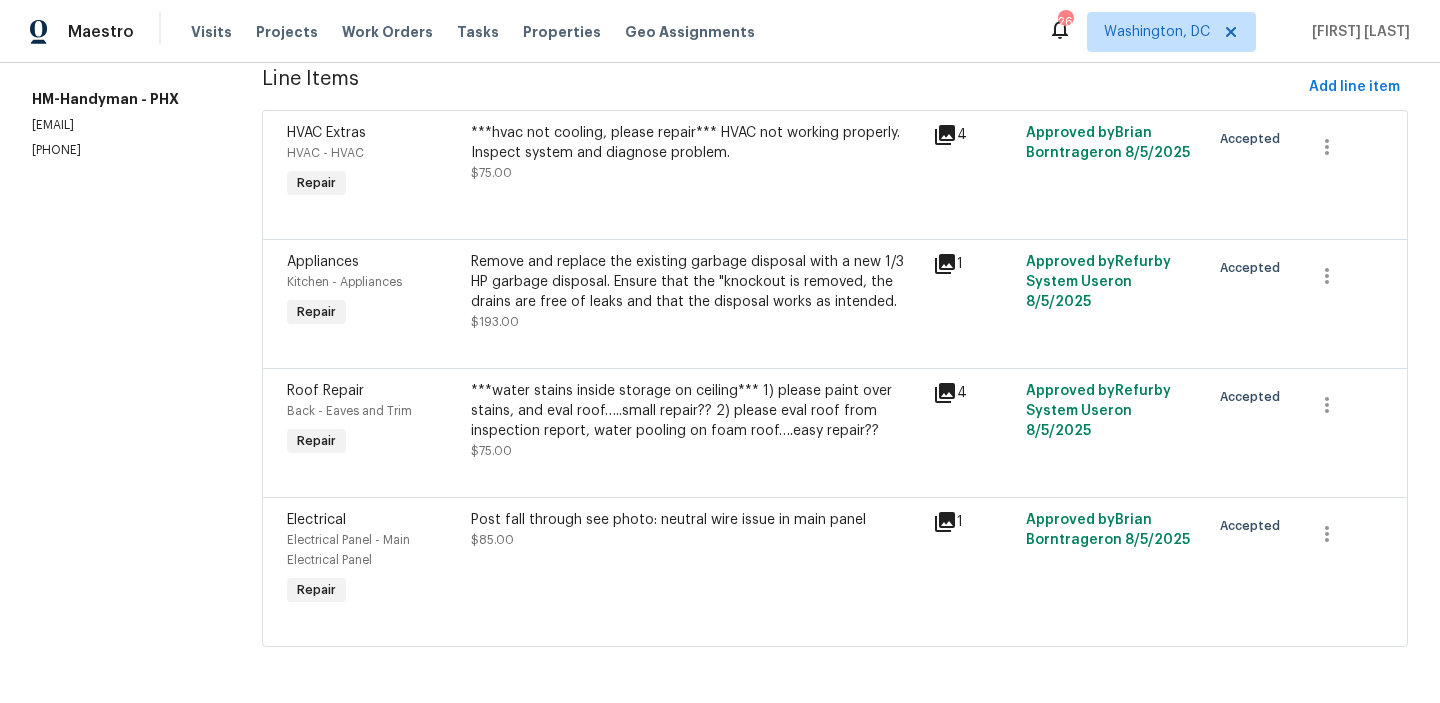 scroll, scrollTop: 268, scrollLeft: 0, axis: vertical 